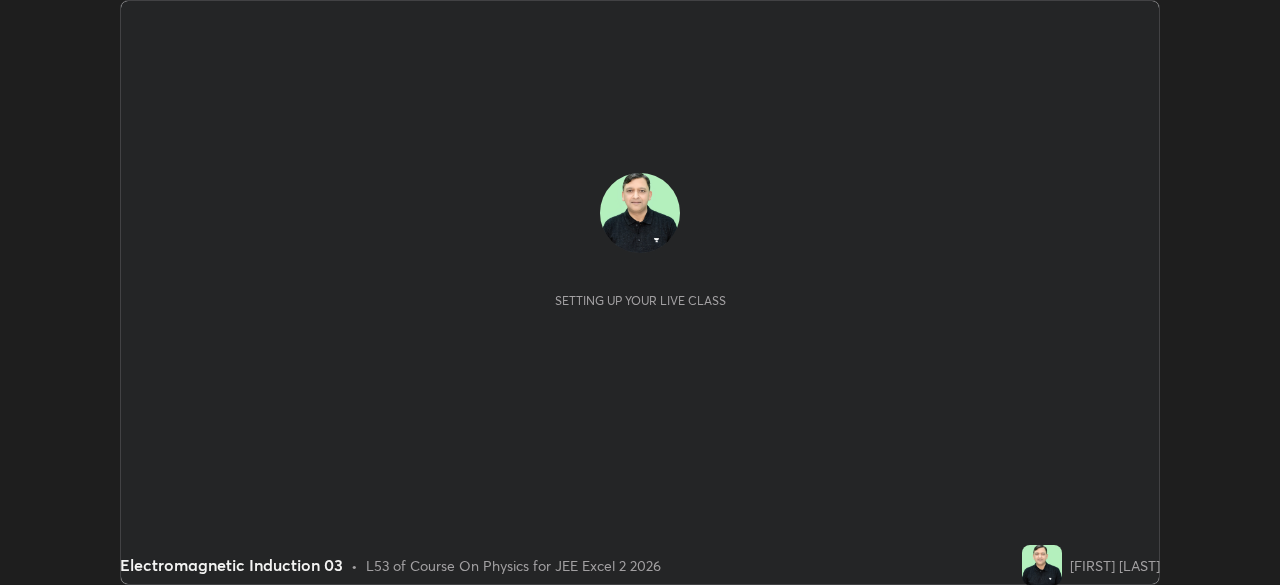 scroll, scrollTop: 0, scrollLeft: 0, axis: both 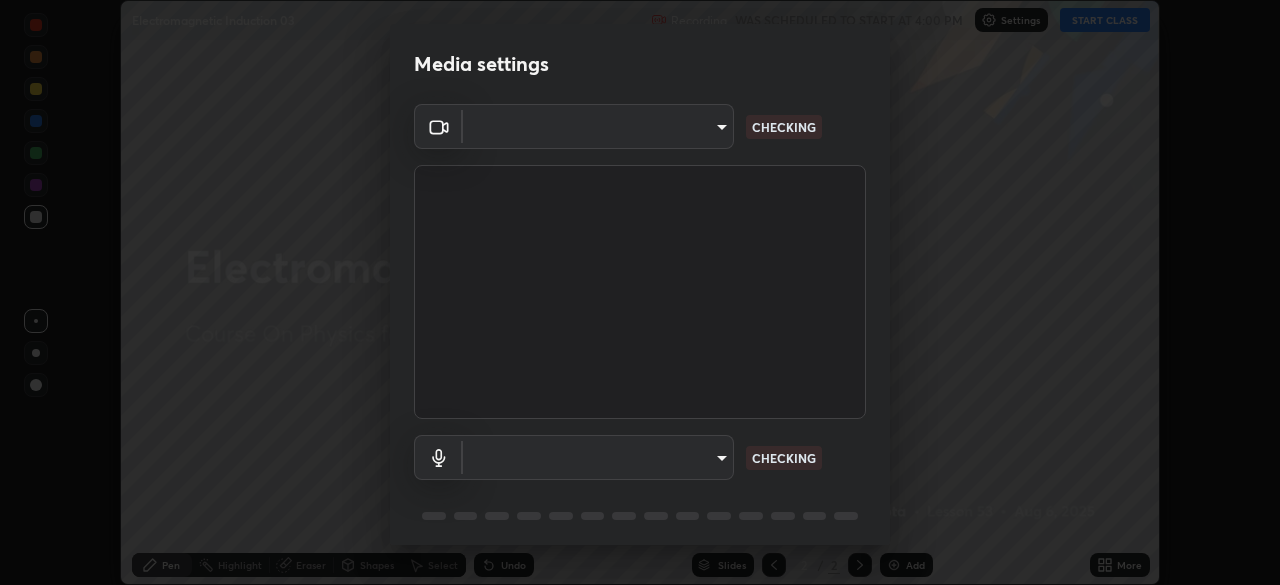 type on "f71e553e624726a4ddb0c4b08359c131bfc597280813abeb697258ceb3185fd0" 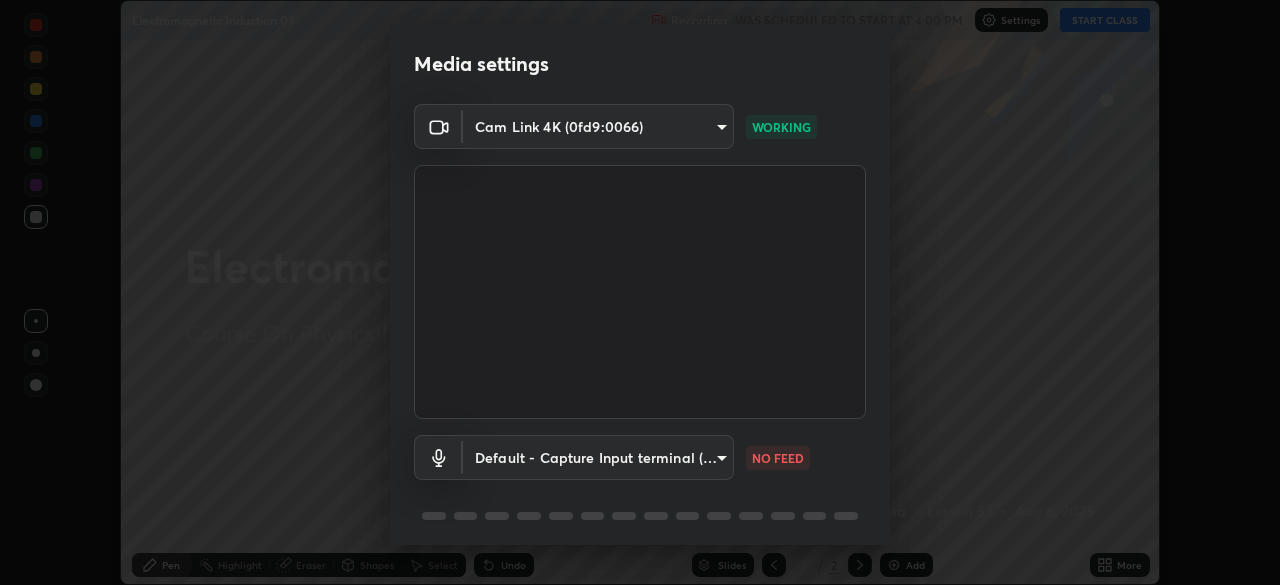 click on "Erase all Electromagnetic Induction 03 Recording WAS SCHEDULED TO START AT  [TIME] Settings START CLASS Setting up your live class Electromagnetic Induction 03 • L53 of Course On Physics for JEE Excel 2 2026 [FIRST] [LAST] Pen Highlight Eraser Shapes Select Undo Slides 2 / 2 Add More No doubts shared Encourage your learners to ask a doubt for better clarity Report an issue Reason for reporting Buffering Chat not working Audio - Video sync issue Educator video quality low ​ Attach an image Report Media settings Cam Link 4K ([DEVICE_ID]) [HASH] WORKING Default - Capture Input terminal (Digital Array MIC) default NO FEED 1 / 5 Next" at bounding box center (640, 292) 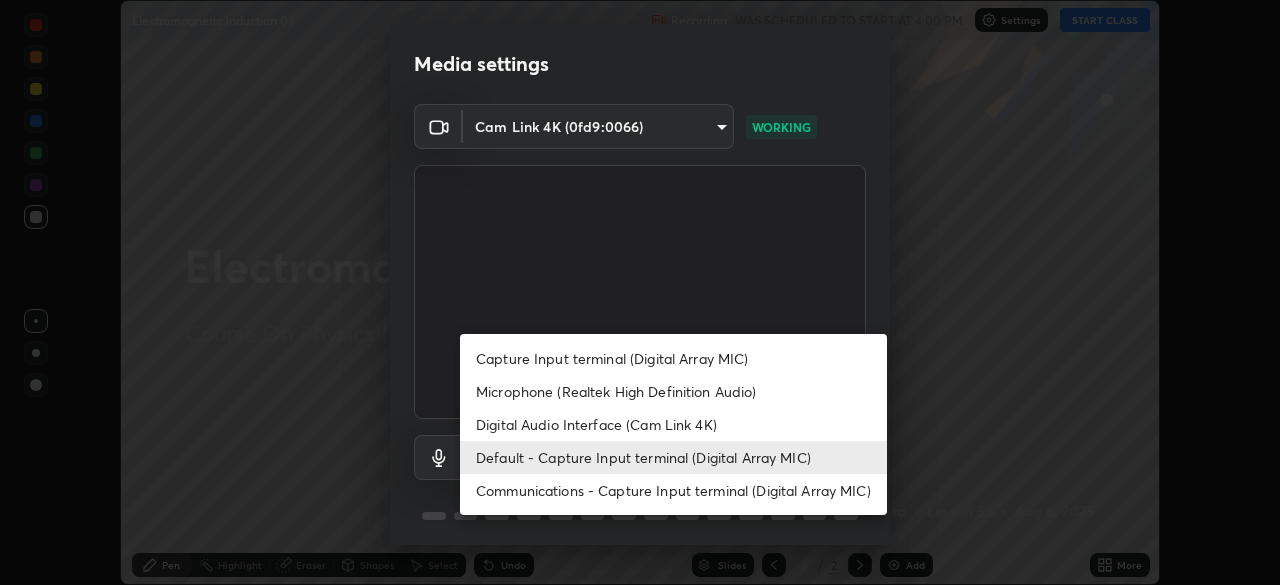 click on "Microphone (Realtek High Definition Audio)" at bounding box center (673, 391) 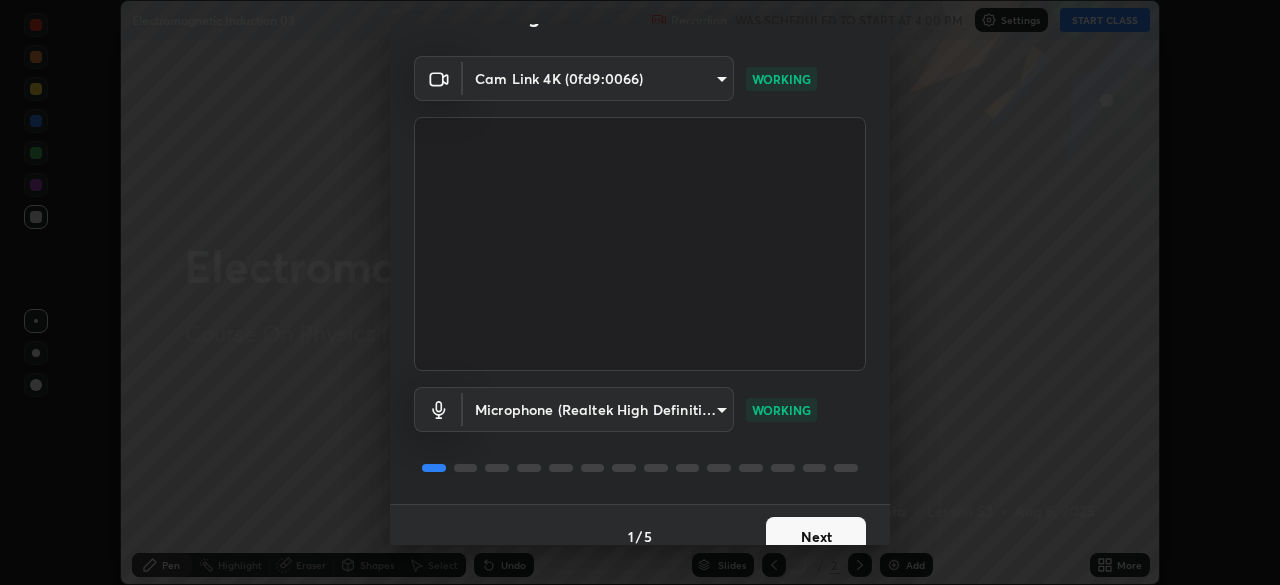 scroll, scrollTop: 66, scrollLeft: 0, axis: vertical 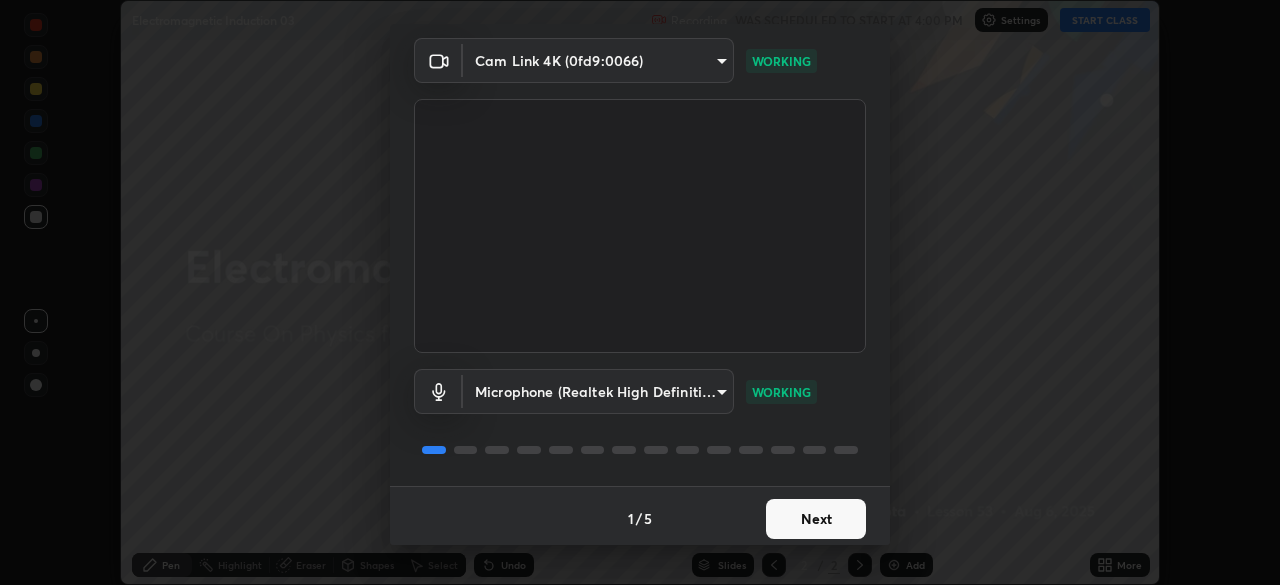 click on "Next" at bounding box center (816, 519) 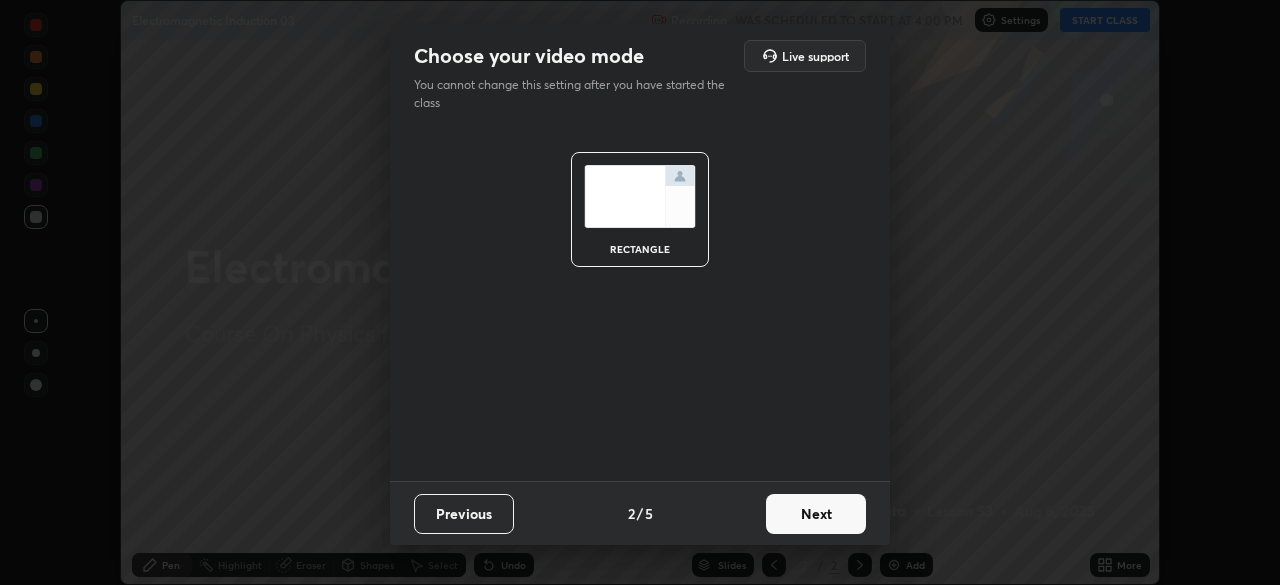 scroll, scrollTop: 0, scrollLeft: 0, axis: both 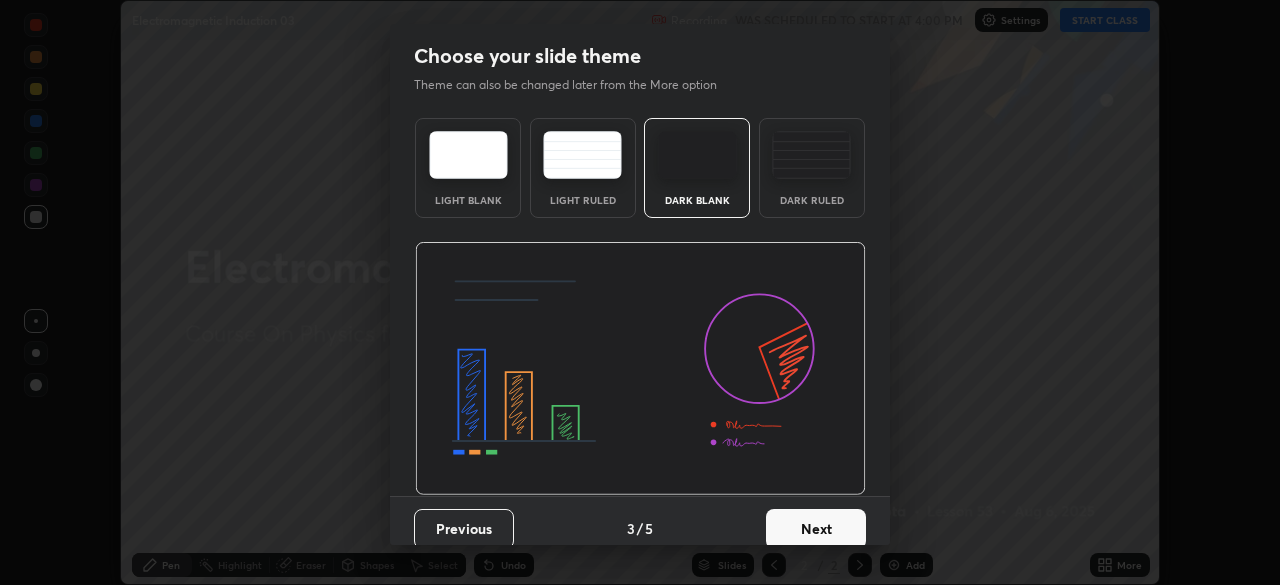 click on "Next" at bounding box center (816, 529) 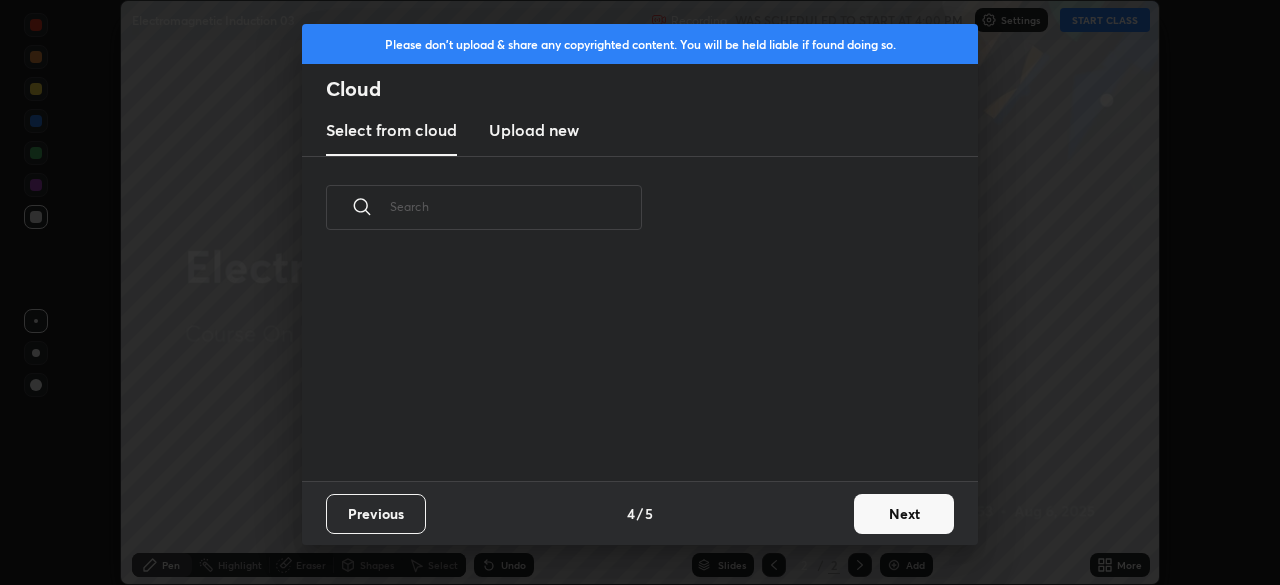 click on "Next" at bounding box center (904, 514) 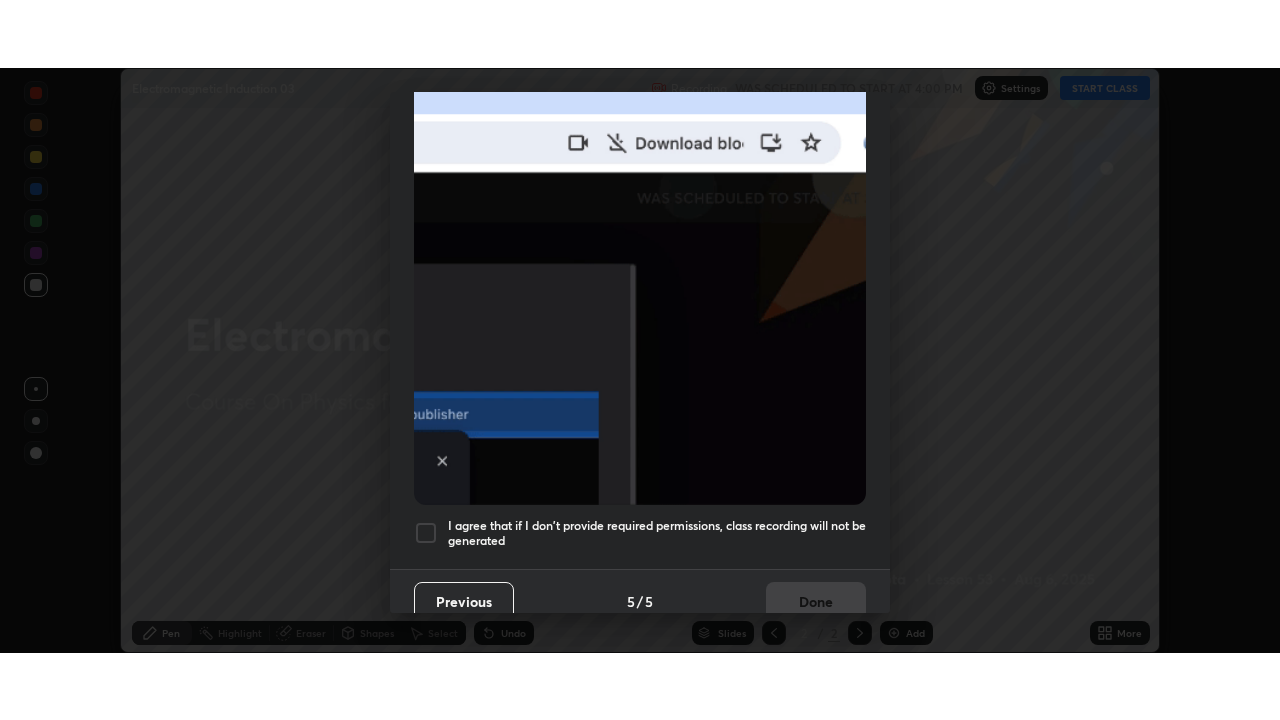 scroll, scrollTop: 479, scrollLeft: 0, axis: vertical 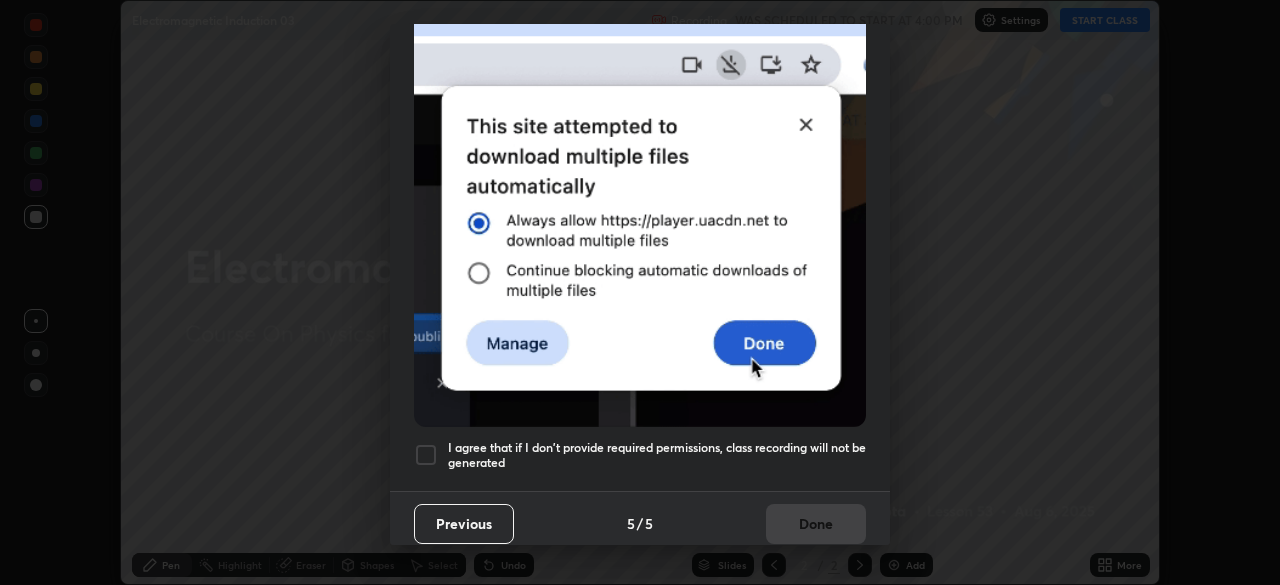 click at bounding box center [426, 455] 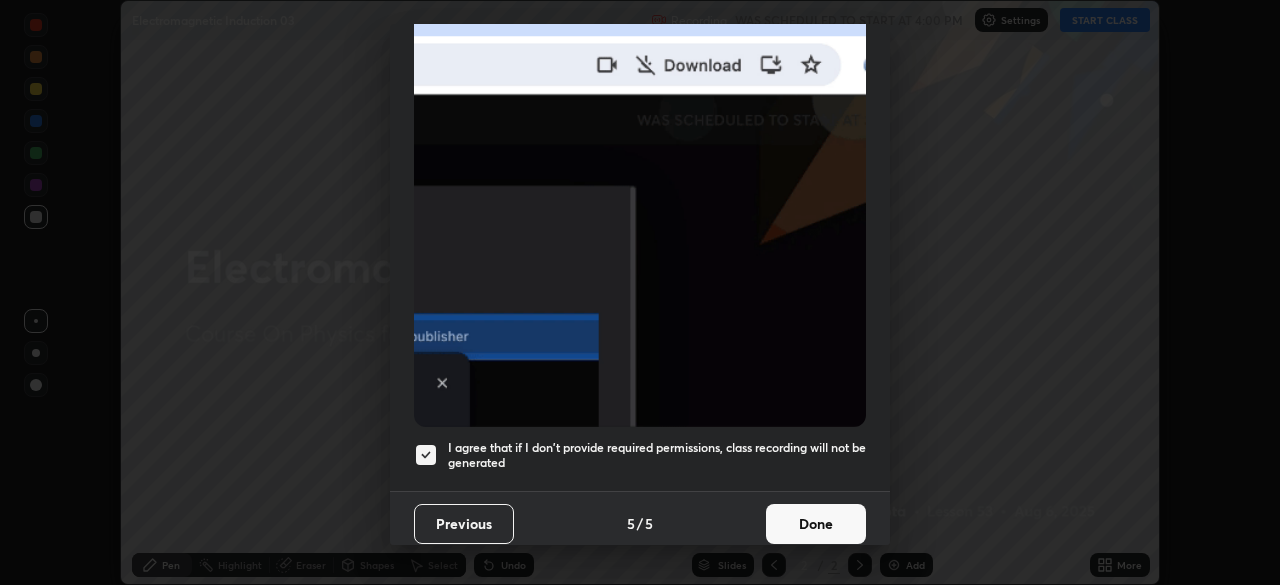 click on "Done" at bounding box center (816, 524) 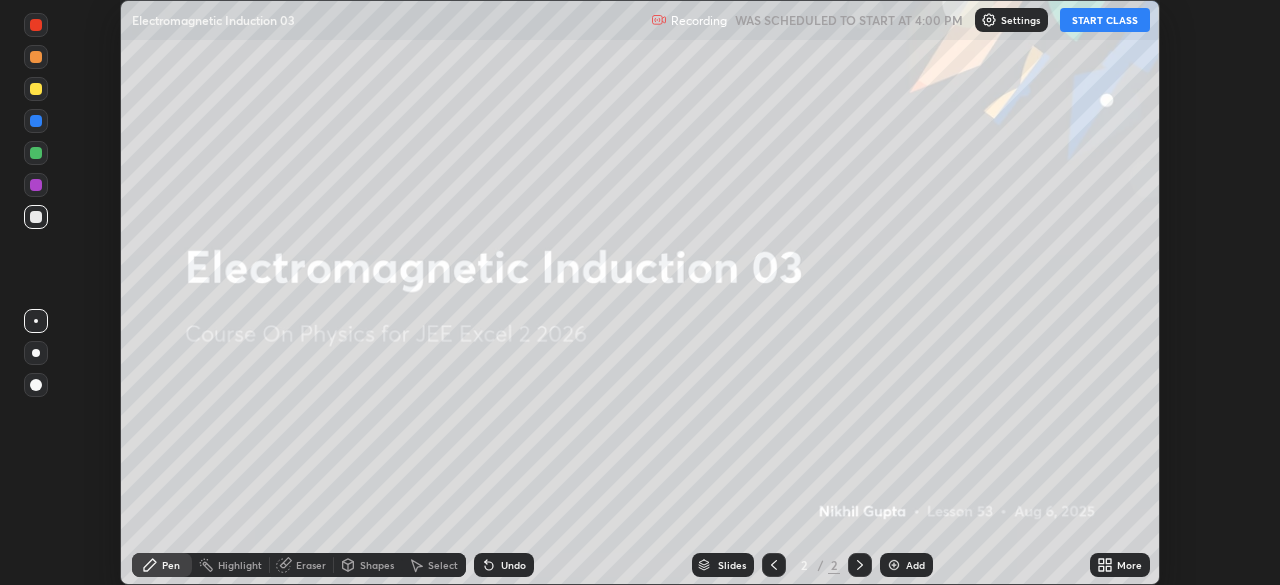 click on "START CLASS" at bounding box center [1105, 20] 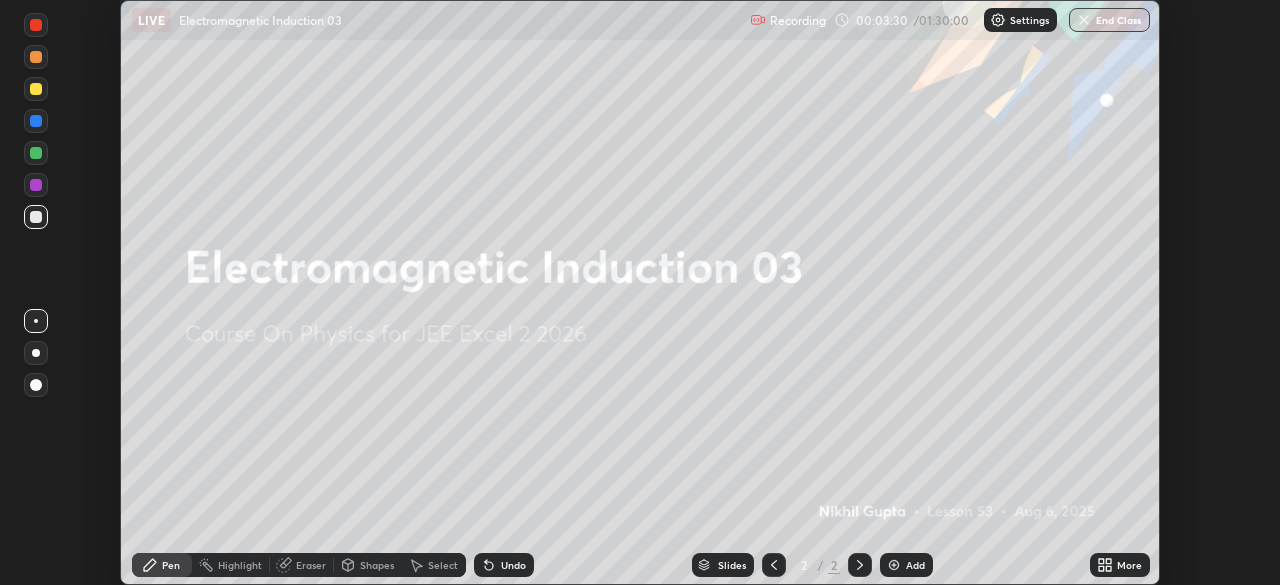 click on "Add" at bounding box center [906, 565] 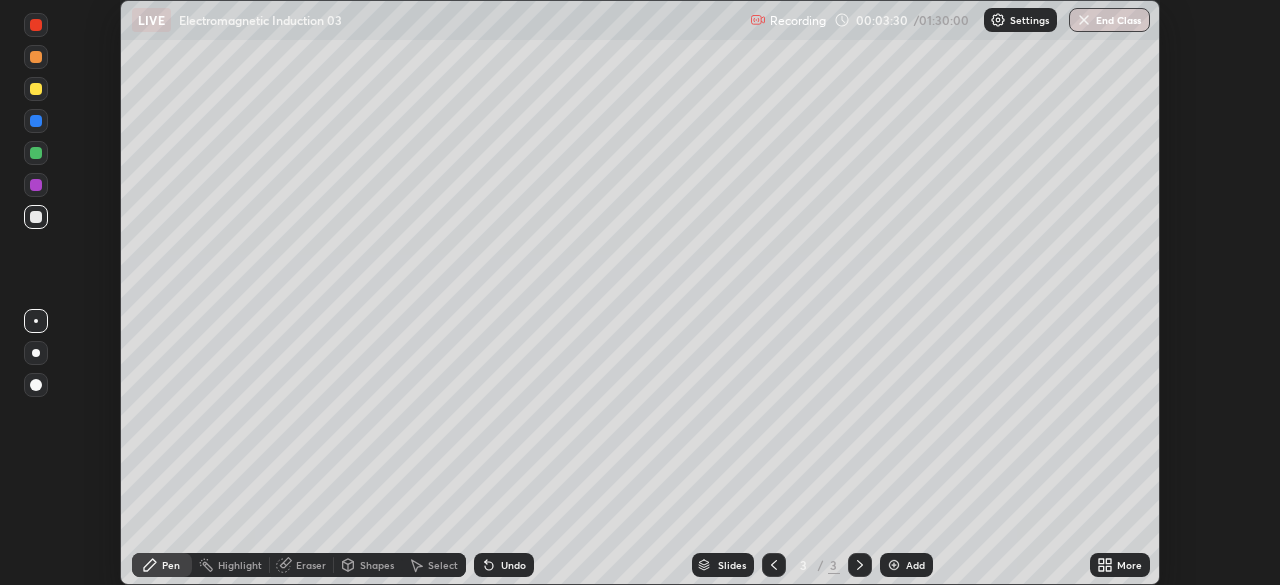 click 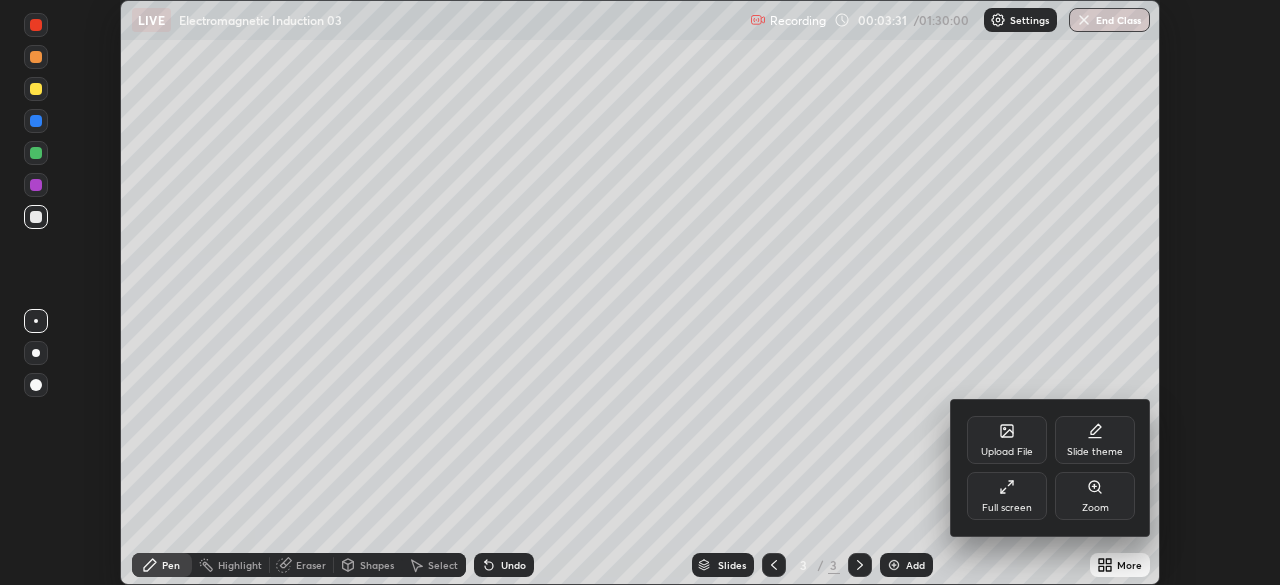 click on "Full screen" at bounding box center (1007, 508) 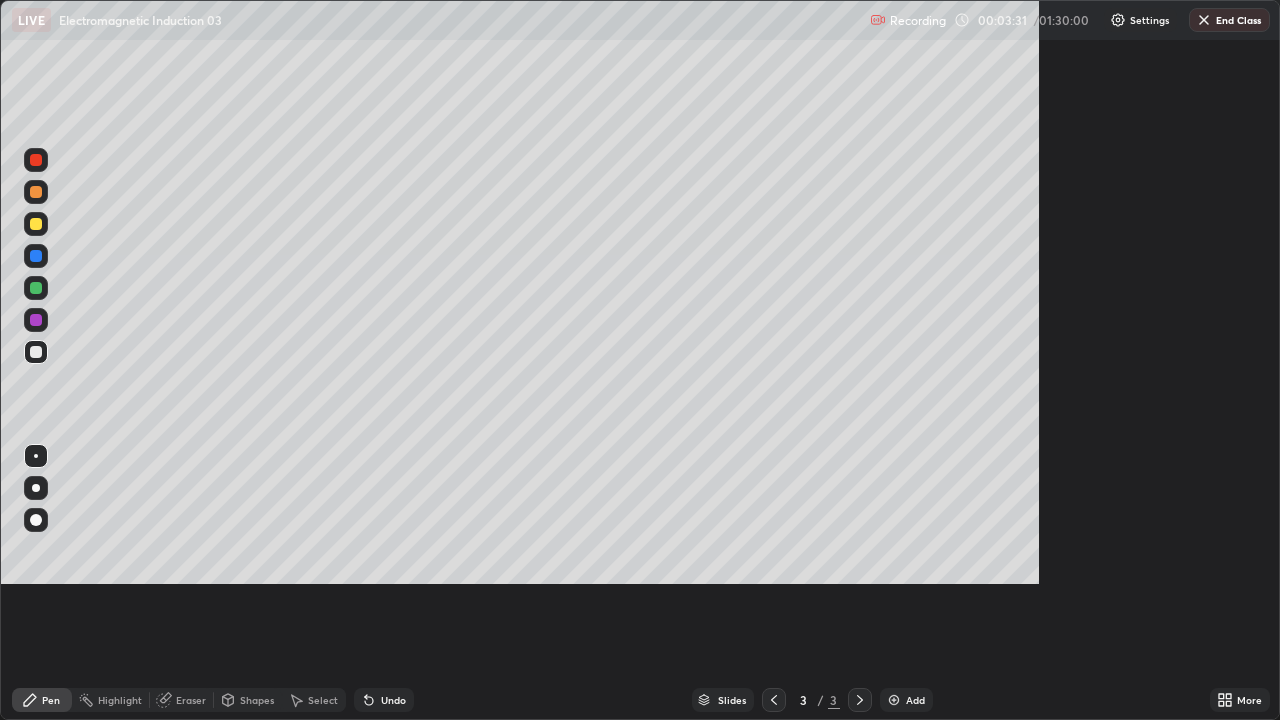 scroll, scrollTop: 99280, scrollLeft: 98720, axis: both 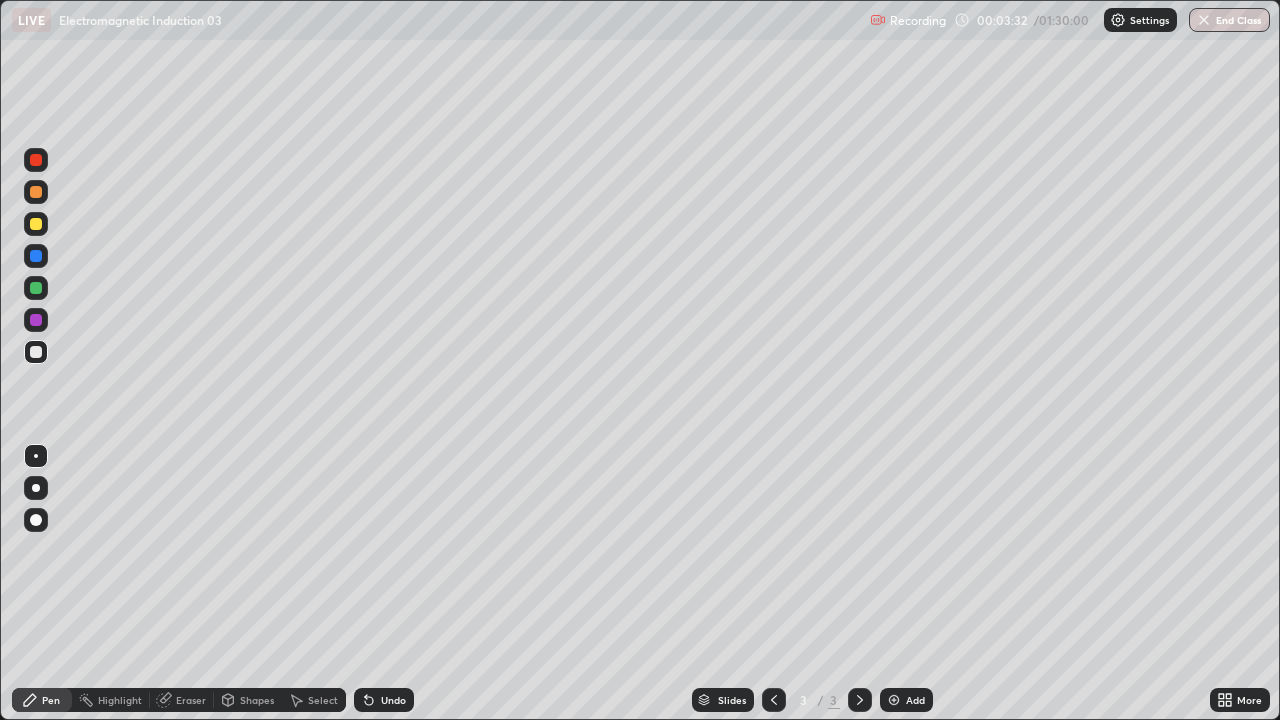 click at bounding box center (36, 224) 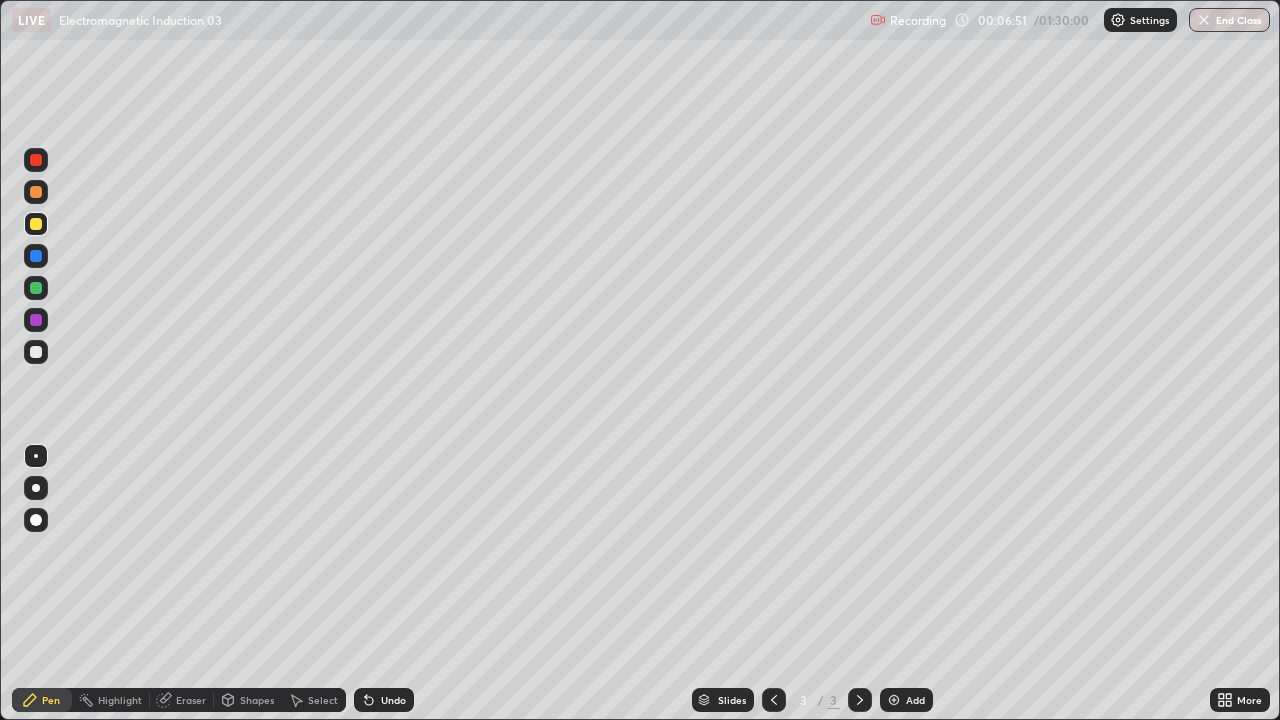 click at bounding box center (36, 352) 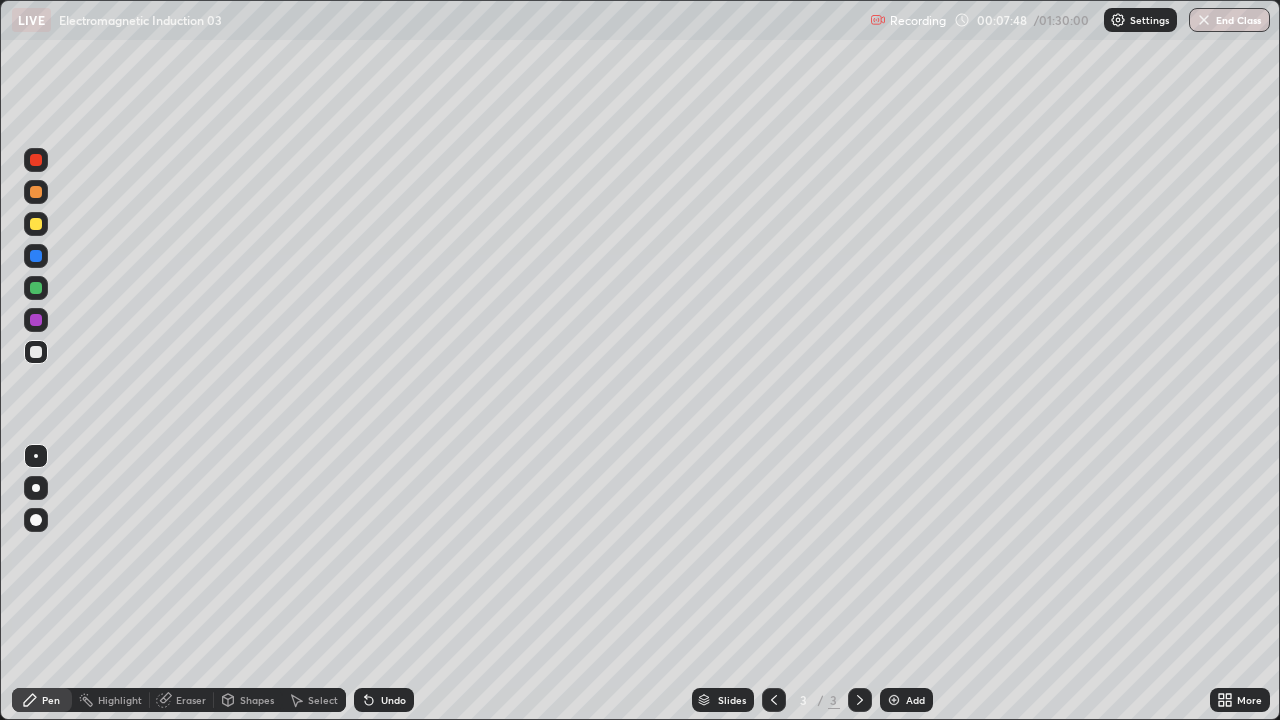 click at bounding box center [36, 224] 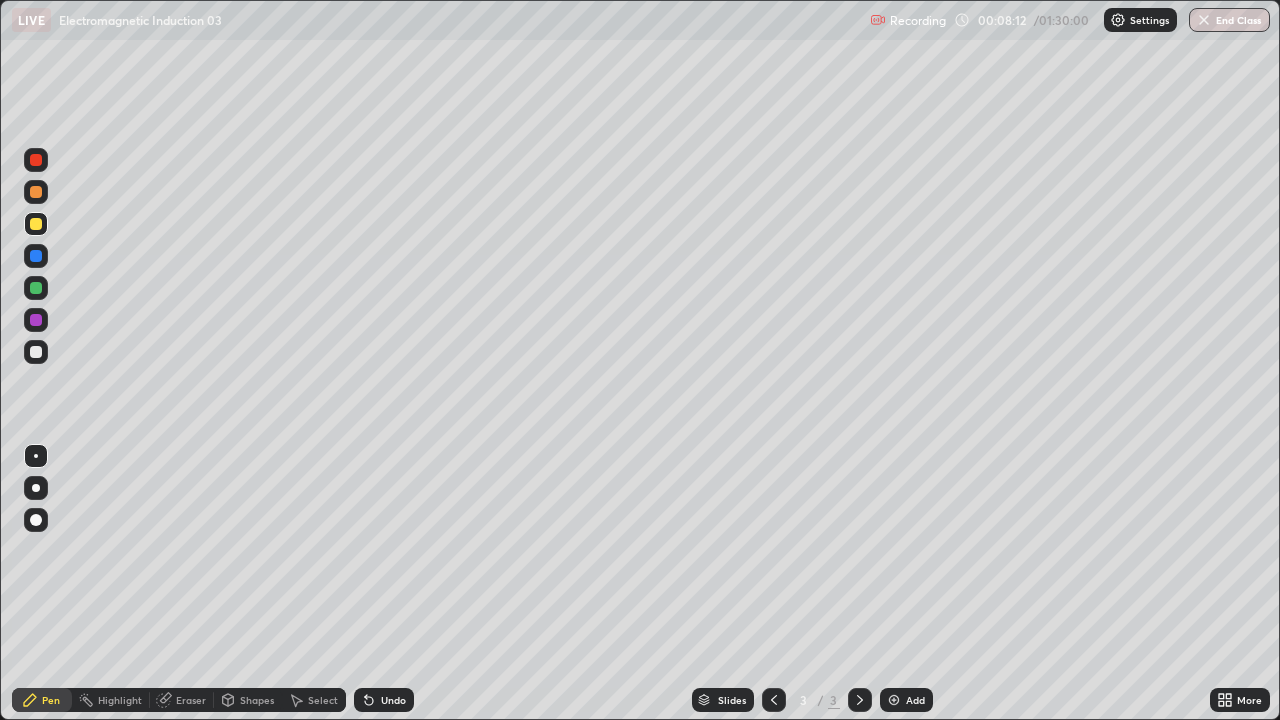 click at bounding box center (36, 352) 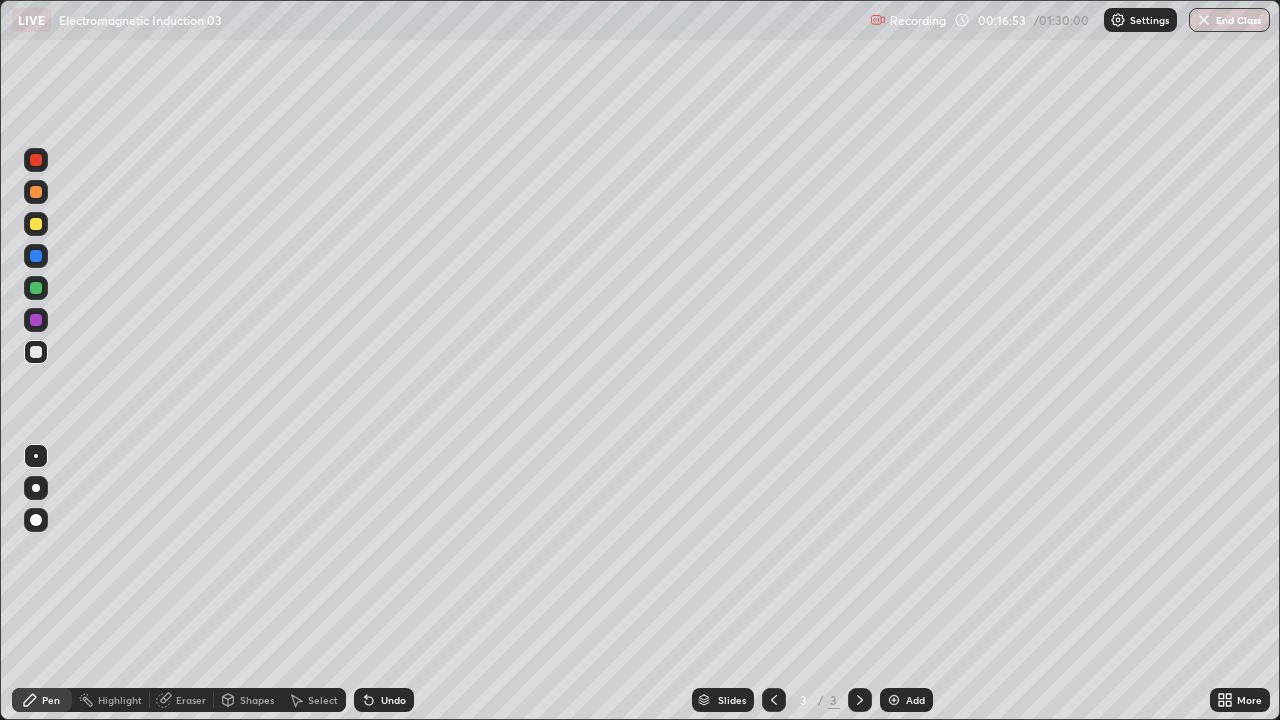 click on "Add" at bounding box center (915, 700) 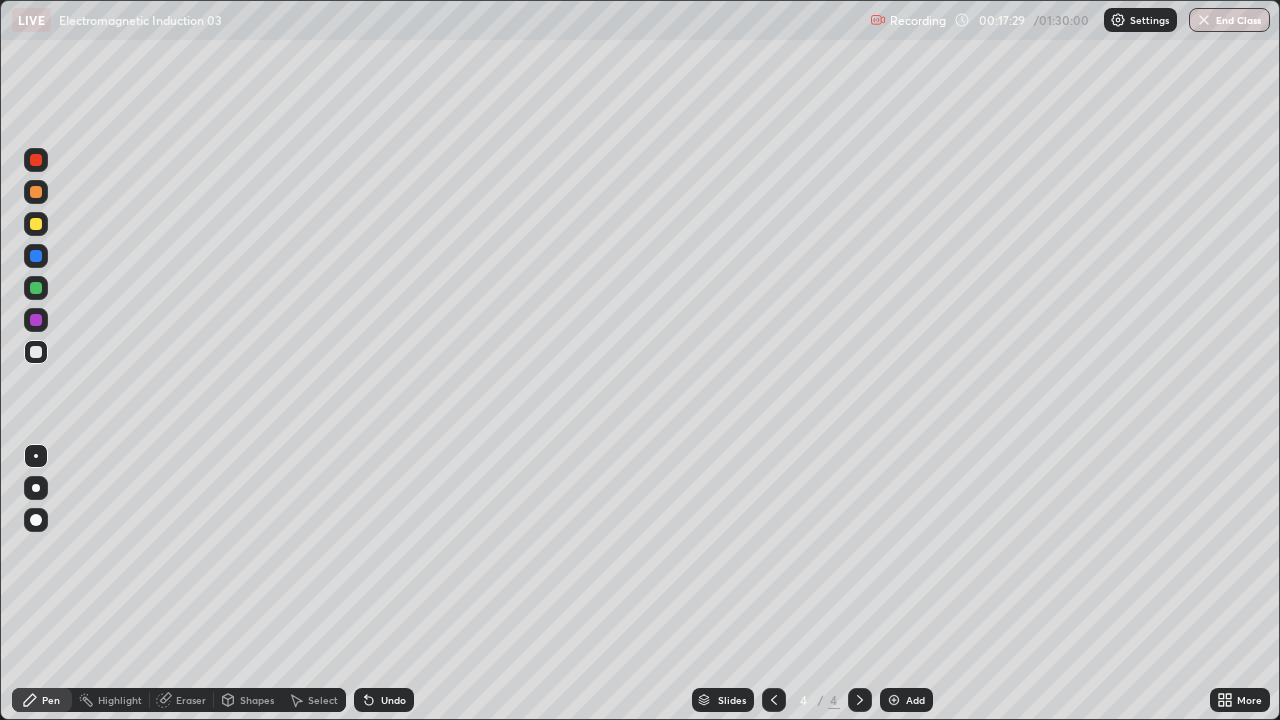 click on "Add" at bounding box center [906, 700] 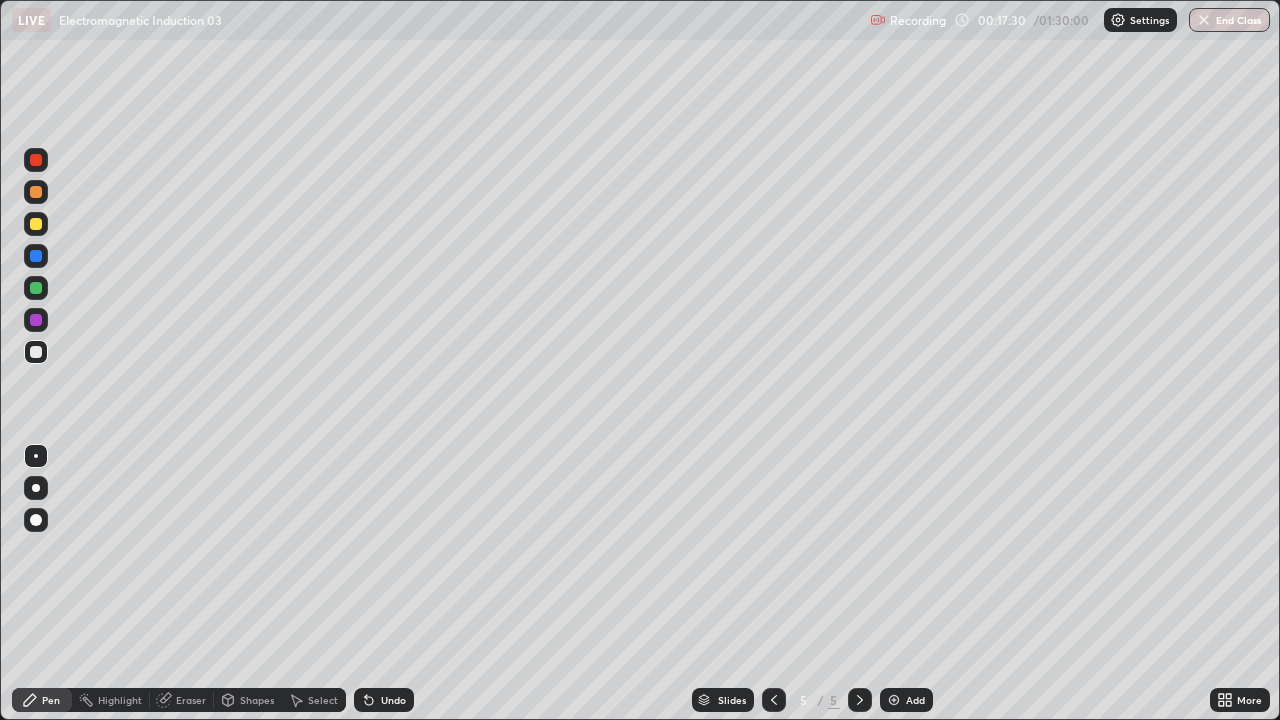 click at bounding box center [36, 224] 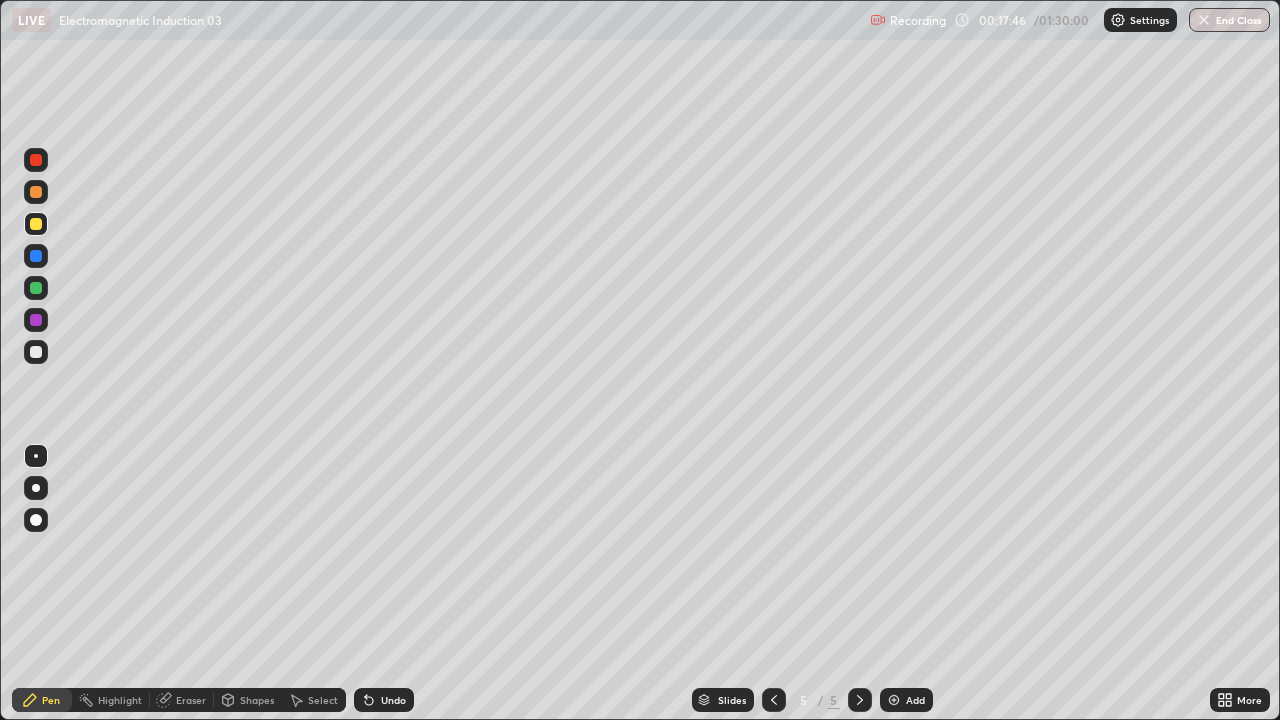 click at bounding box center (36, 352) 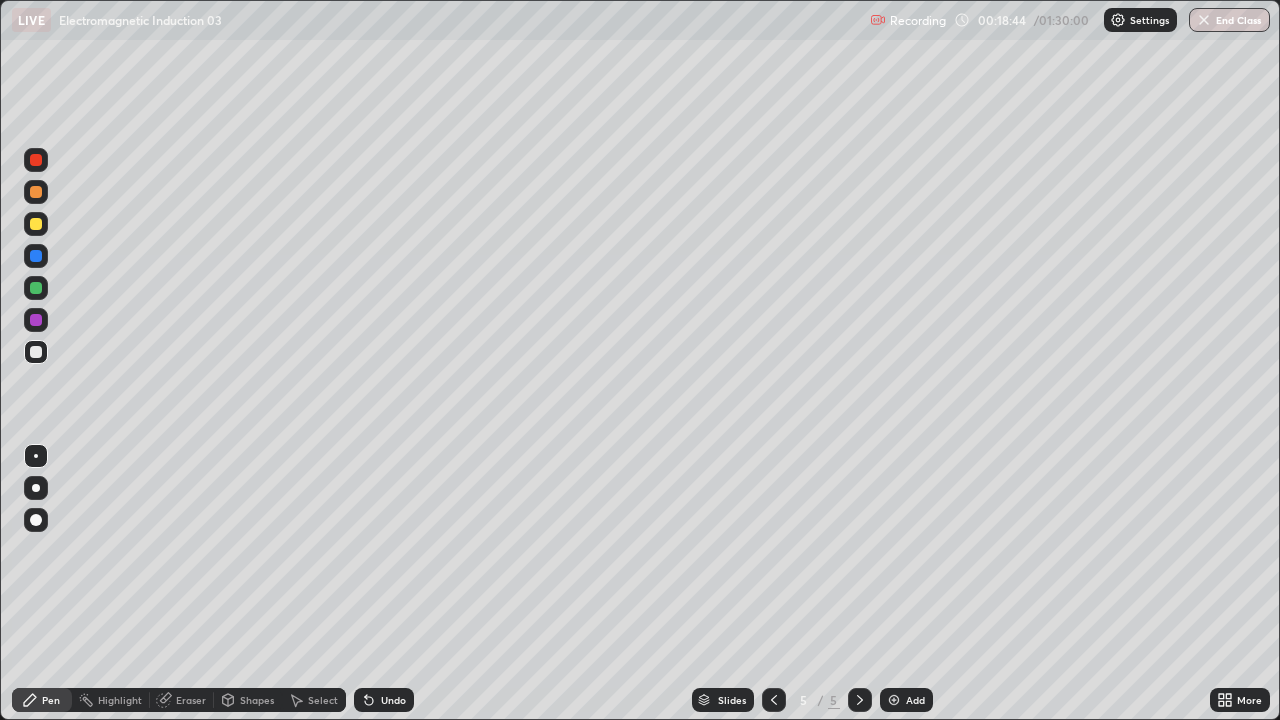 click on "Undo" at bounding box center [384, 700] 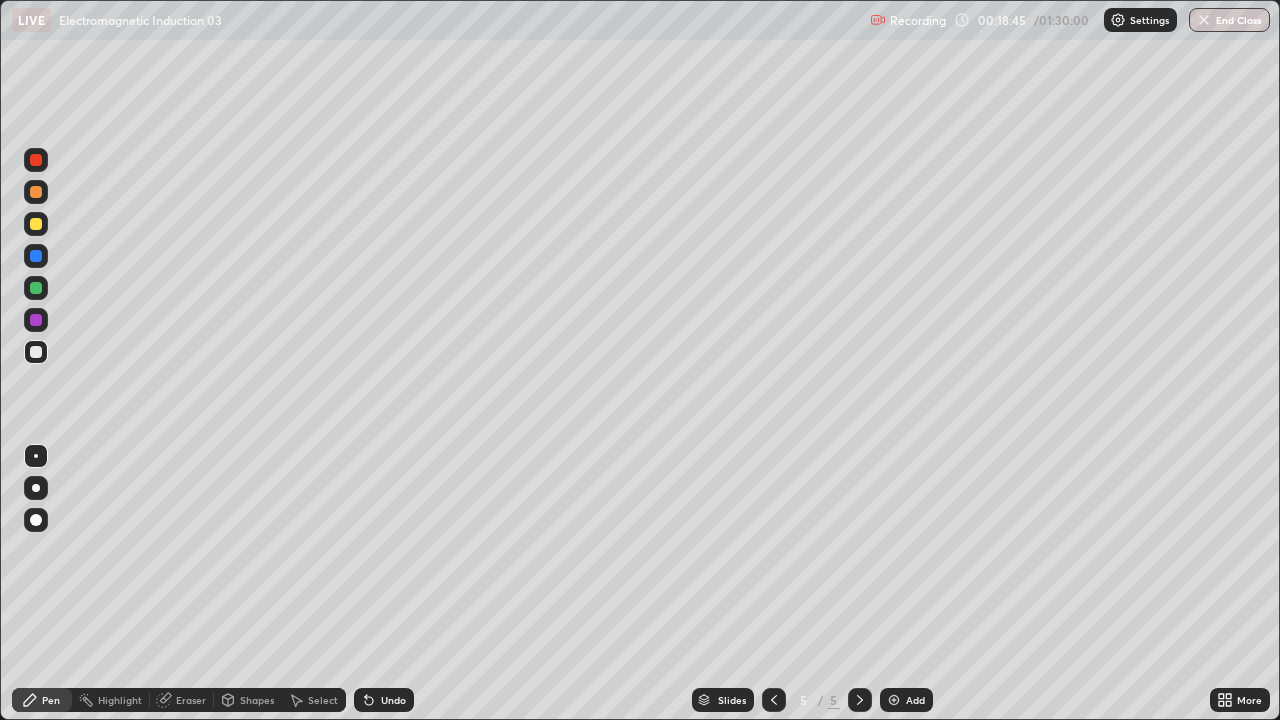 click on "Undo" at bounding box center (384, 700) 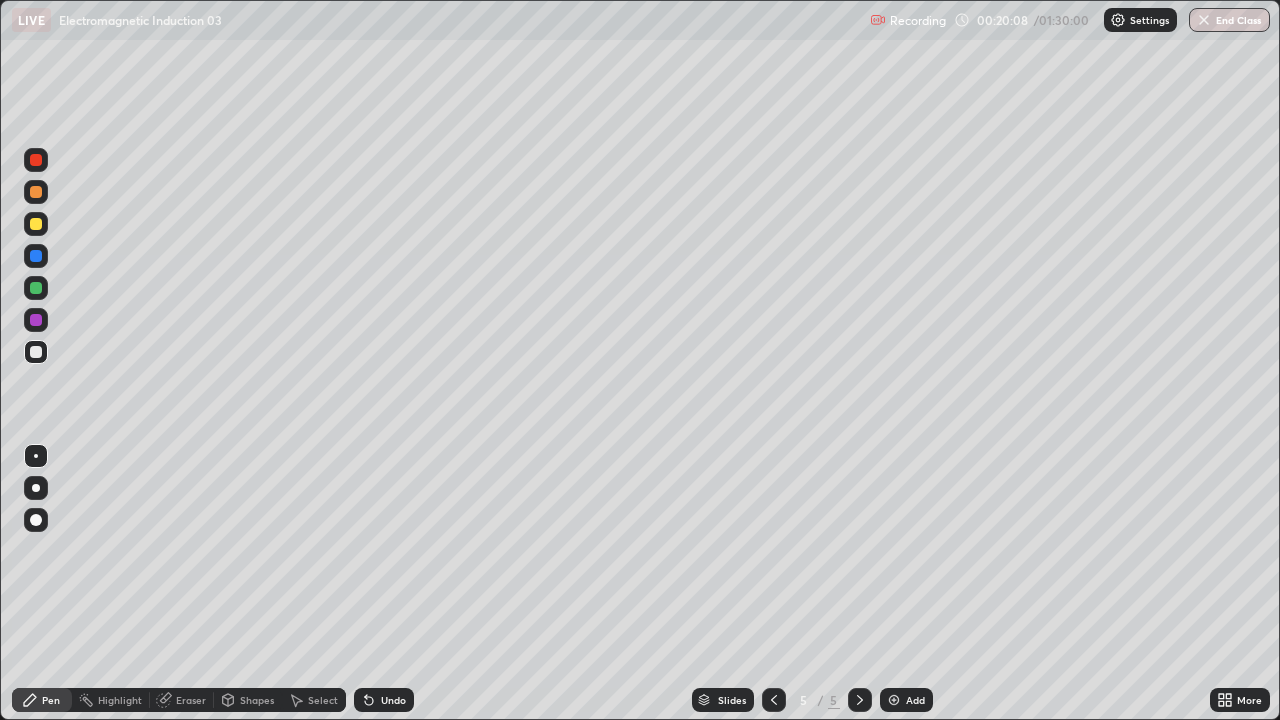 click 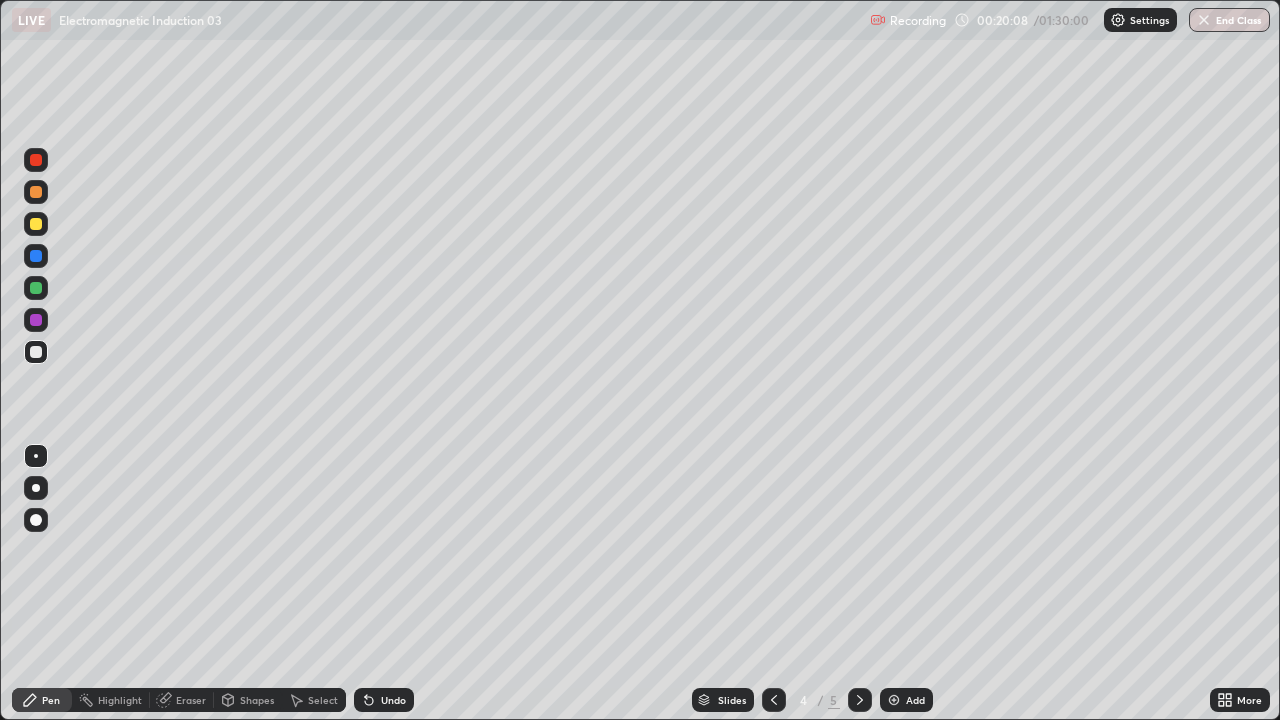 click 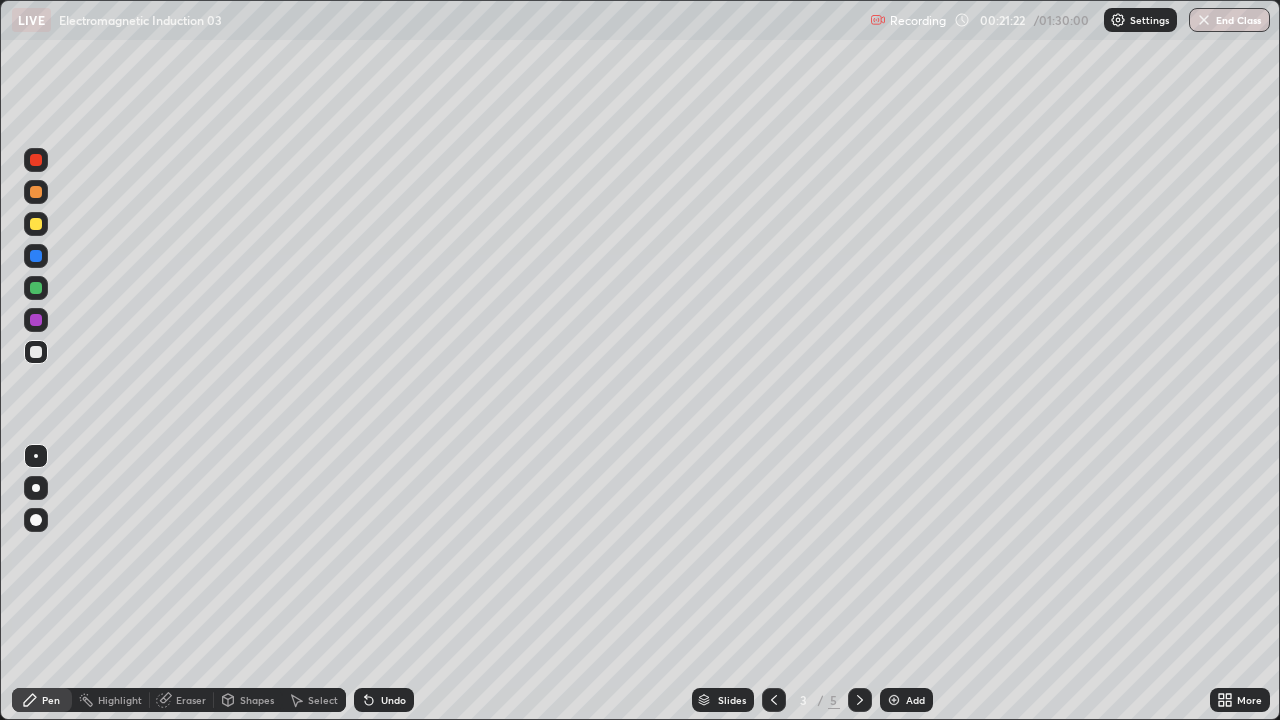 click at bounding box center (860, 700) 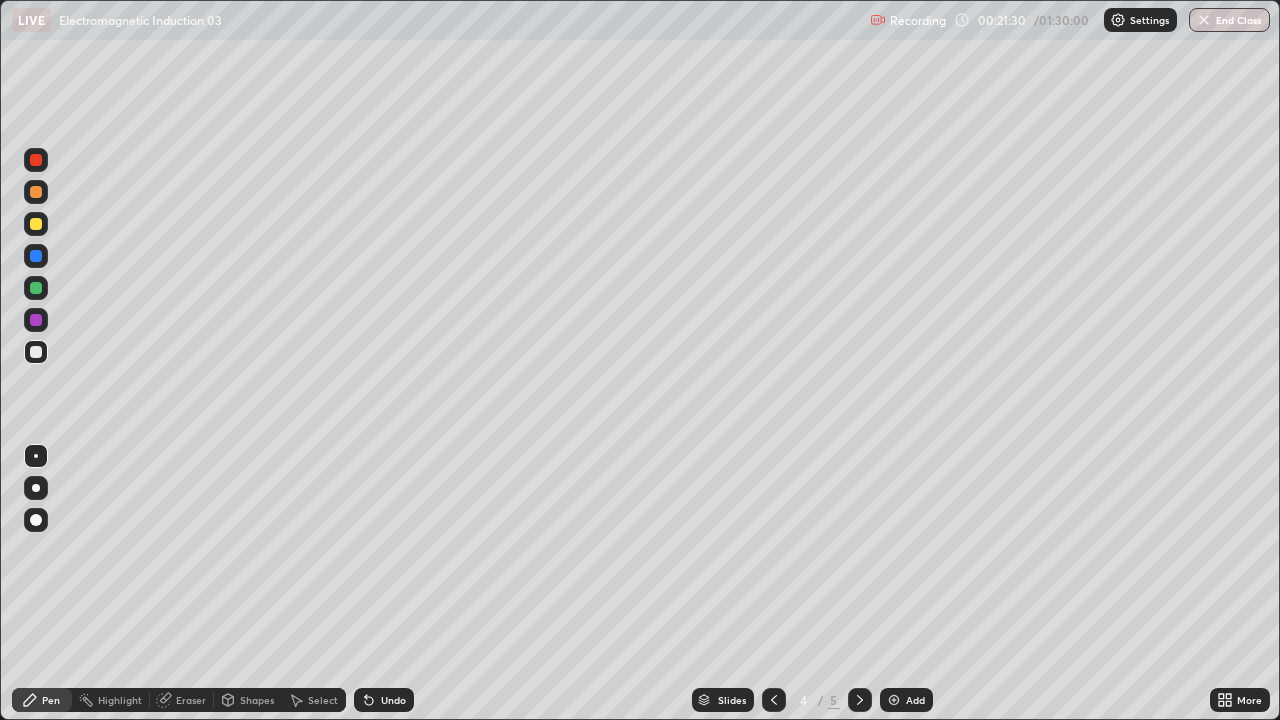 click 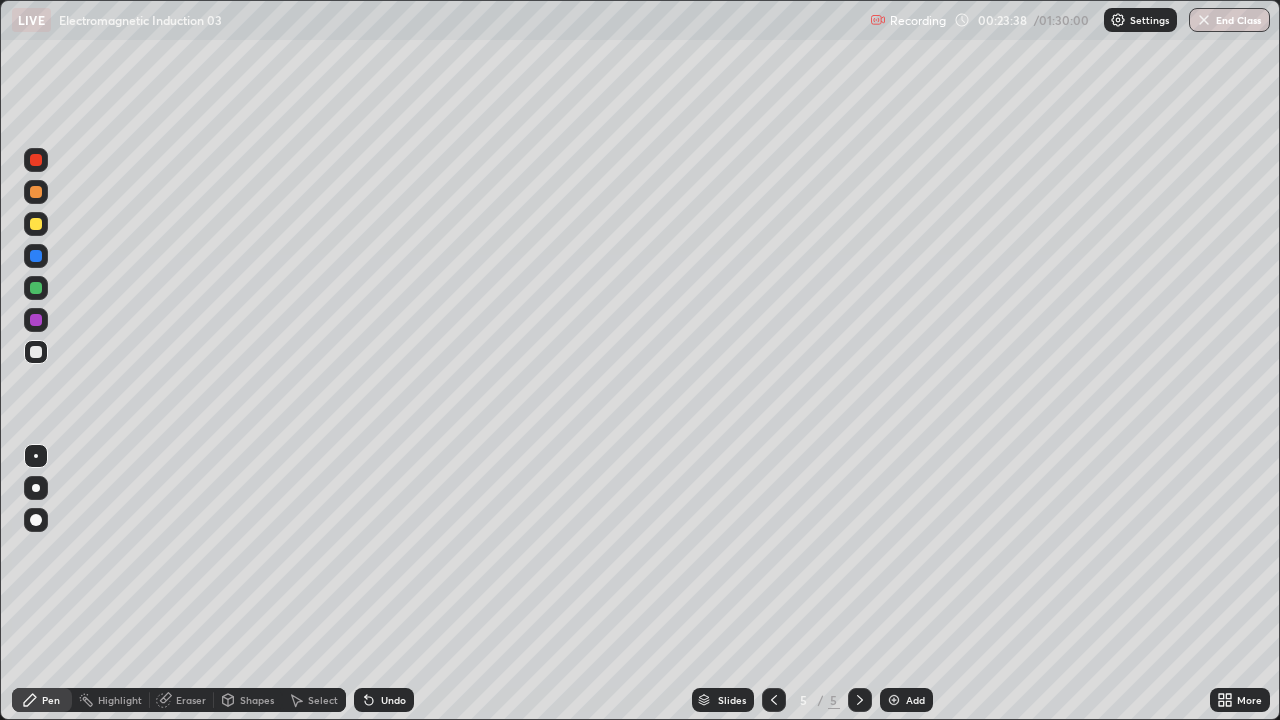 click on "Pen Highlight Eraser Shapes Select Undo Slides 5 / 5 Add More" at bounding box center [640, 700] 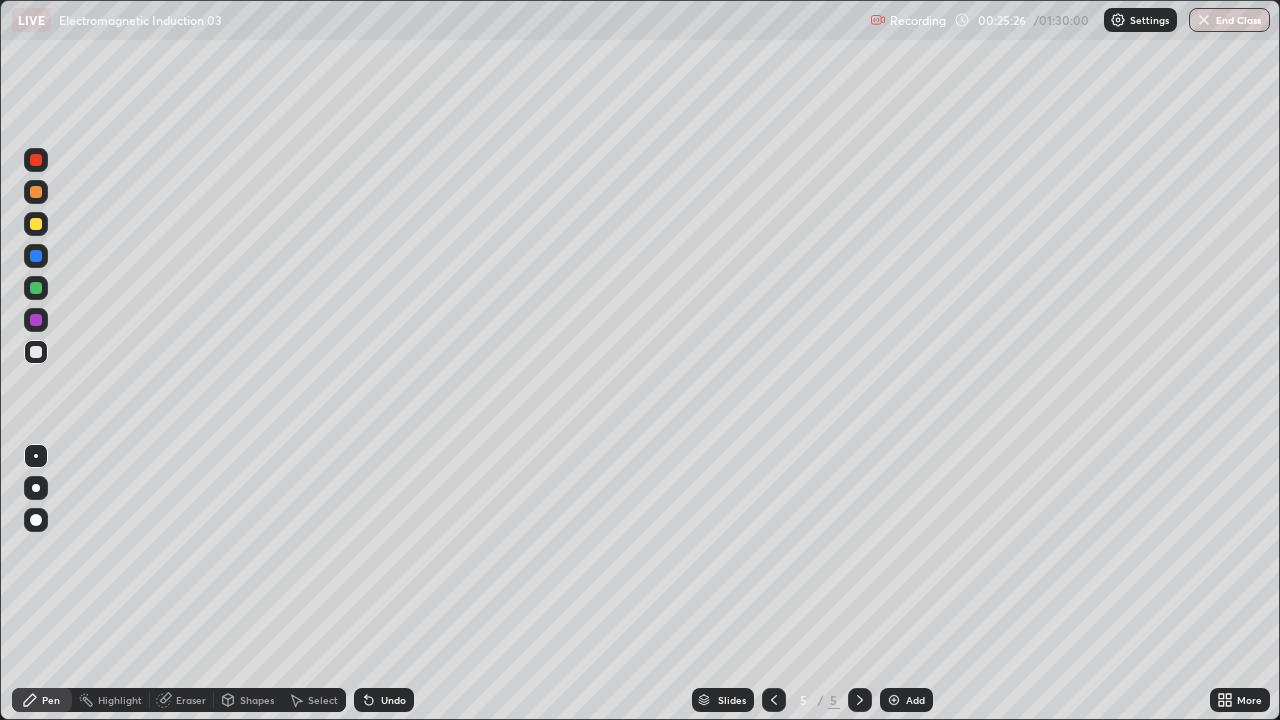click on "Add" at bounding box center (915, 700) 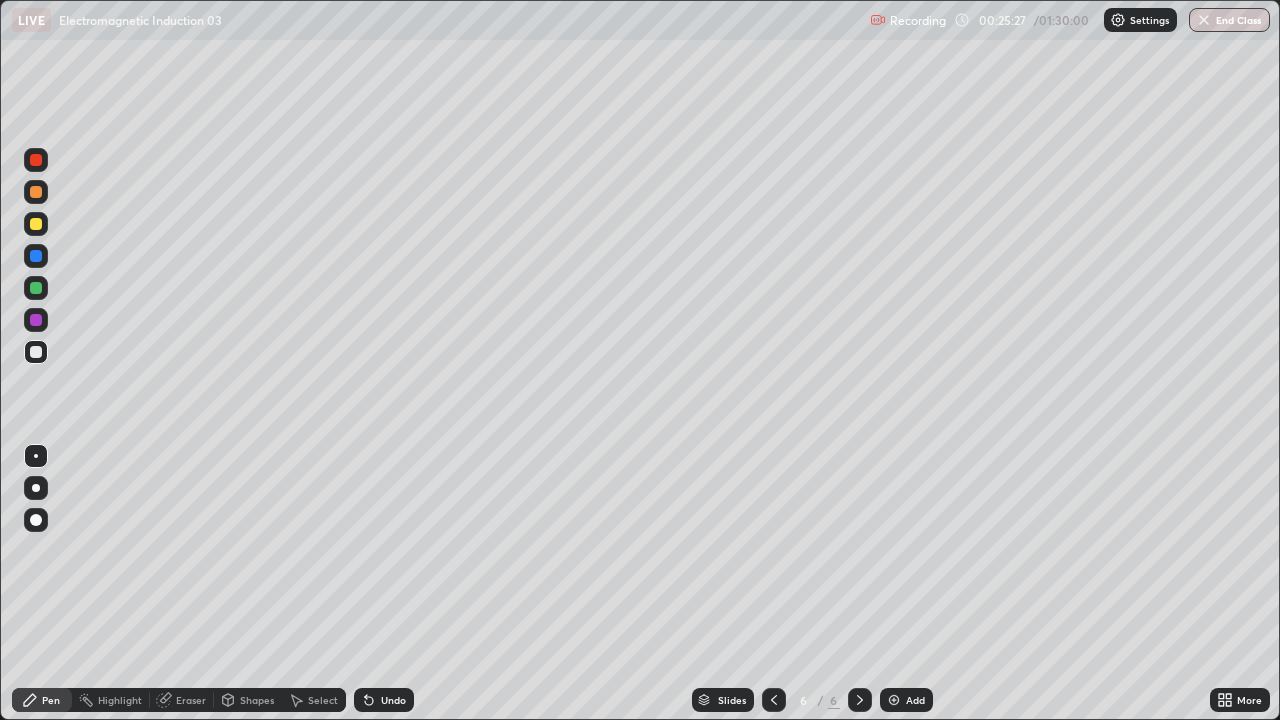 click at bounding box center [36, 224] 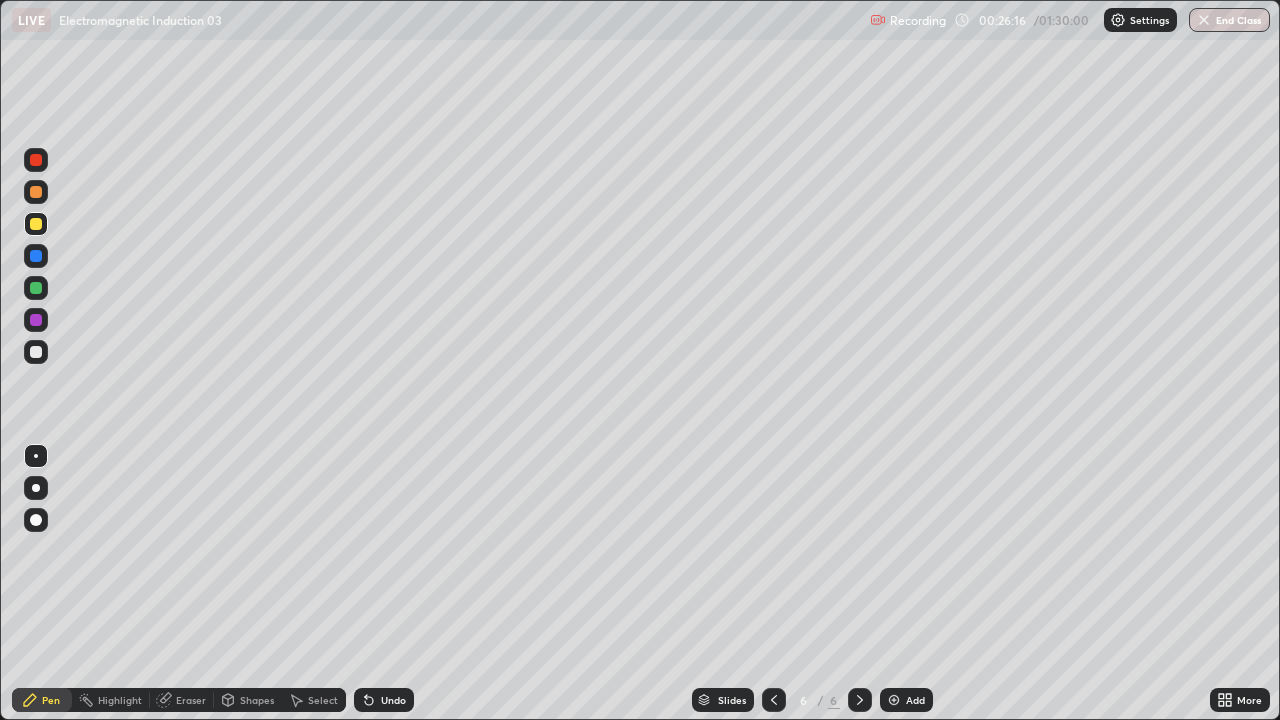 click at bounding box center [36, 352] 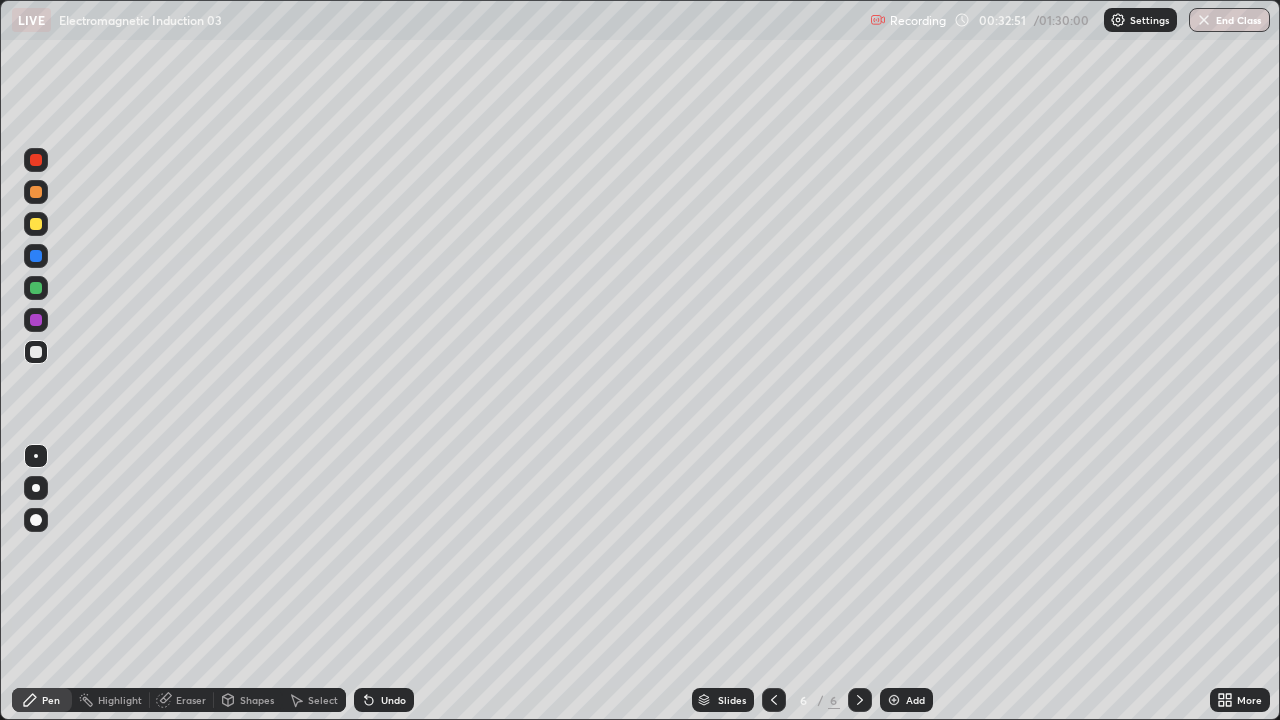 click on "Add" at bounding box center [915, 700] 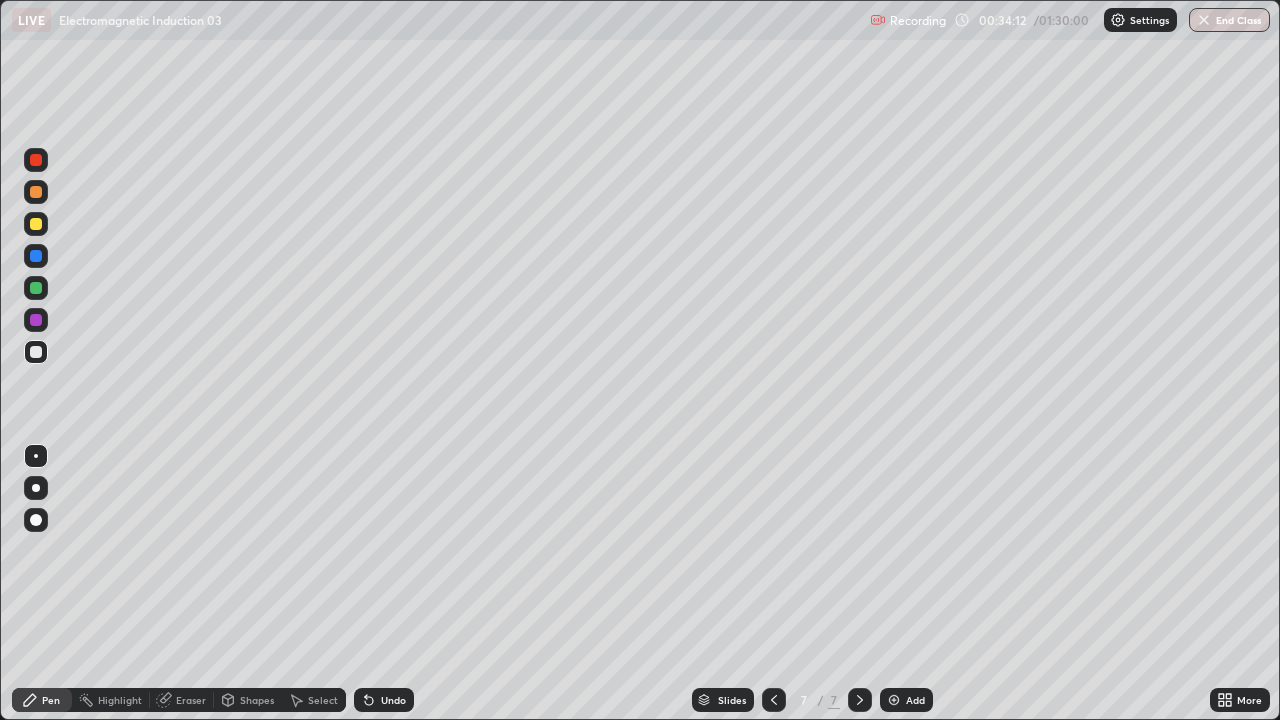 click at bounding box center (36, 224) 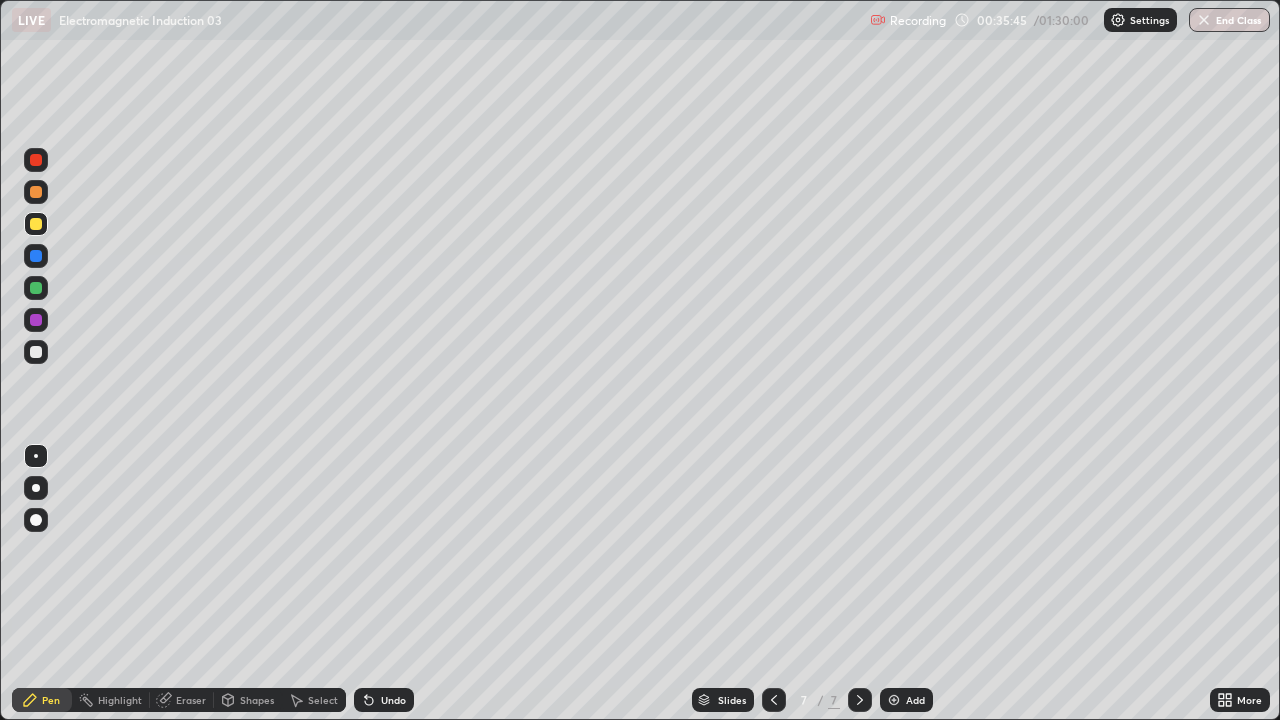 click at bounding box center (36, 352) 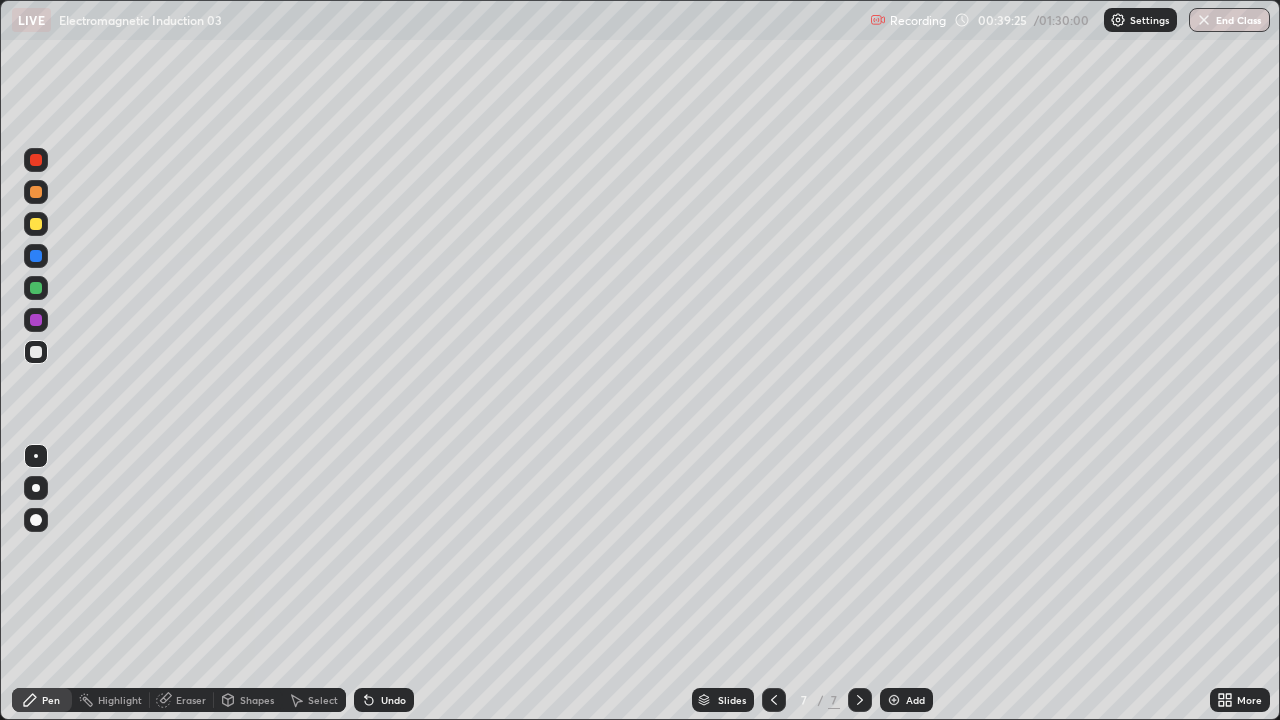 click 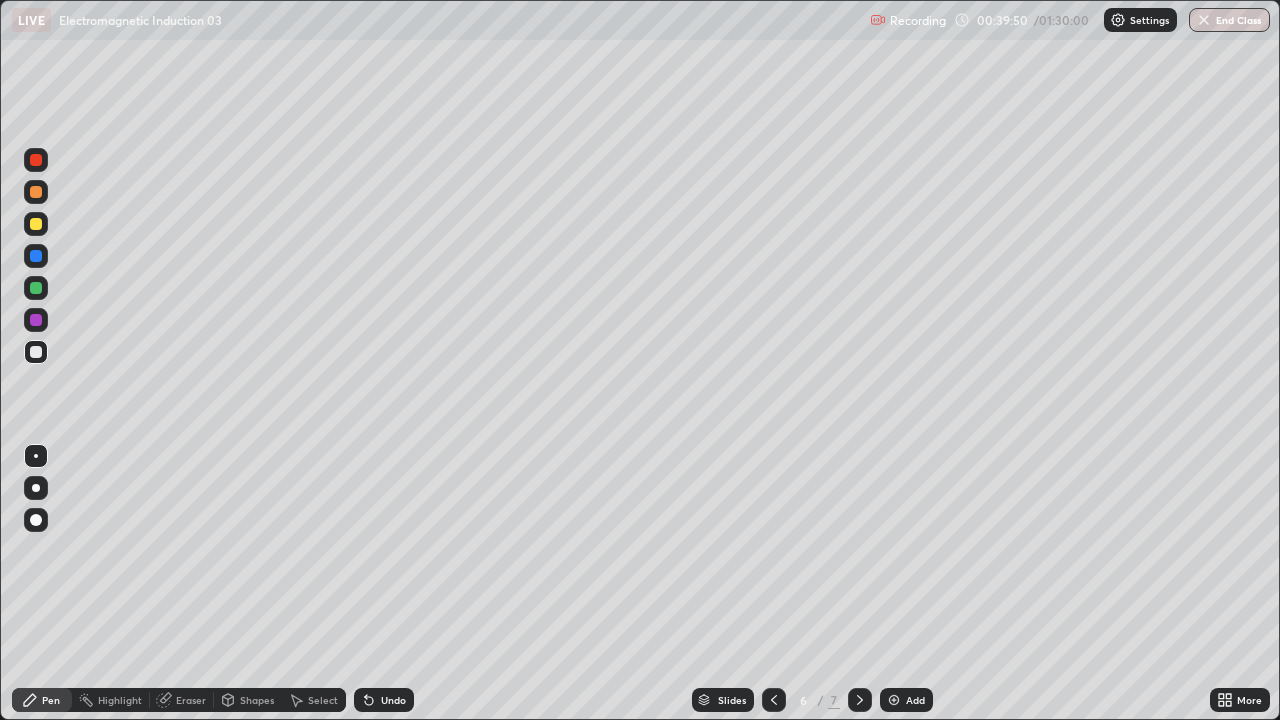 click 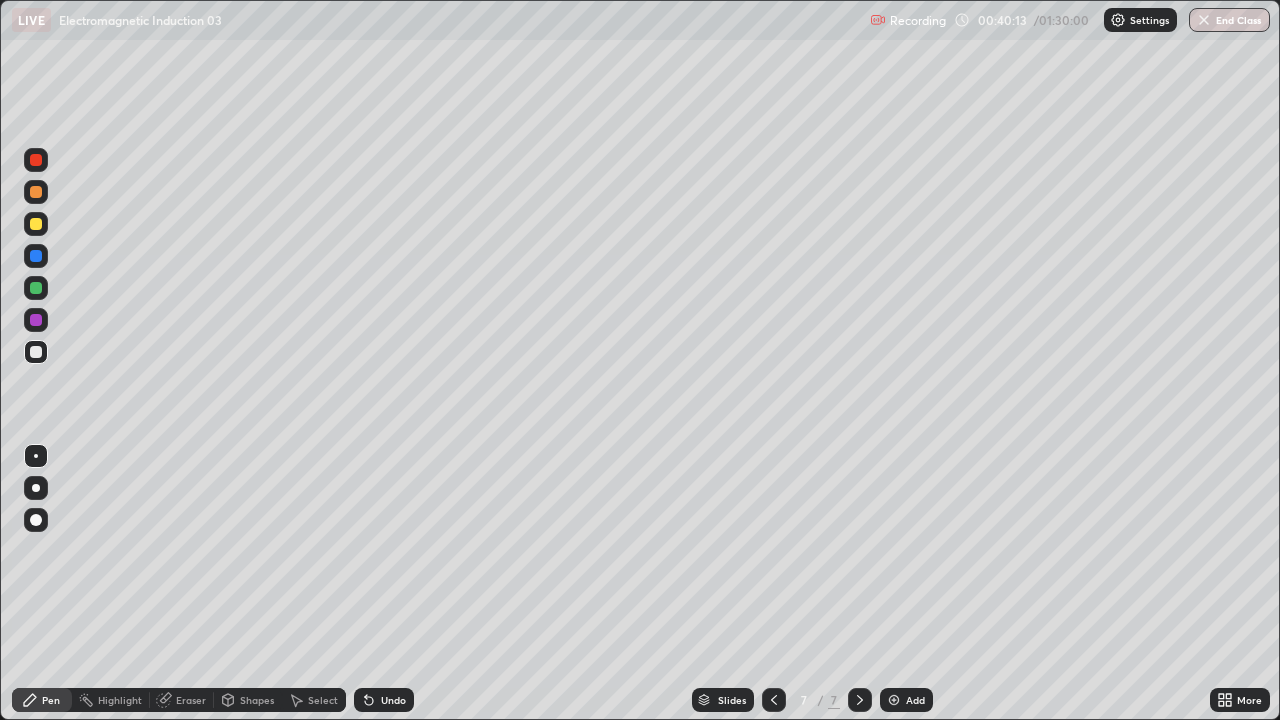 click 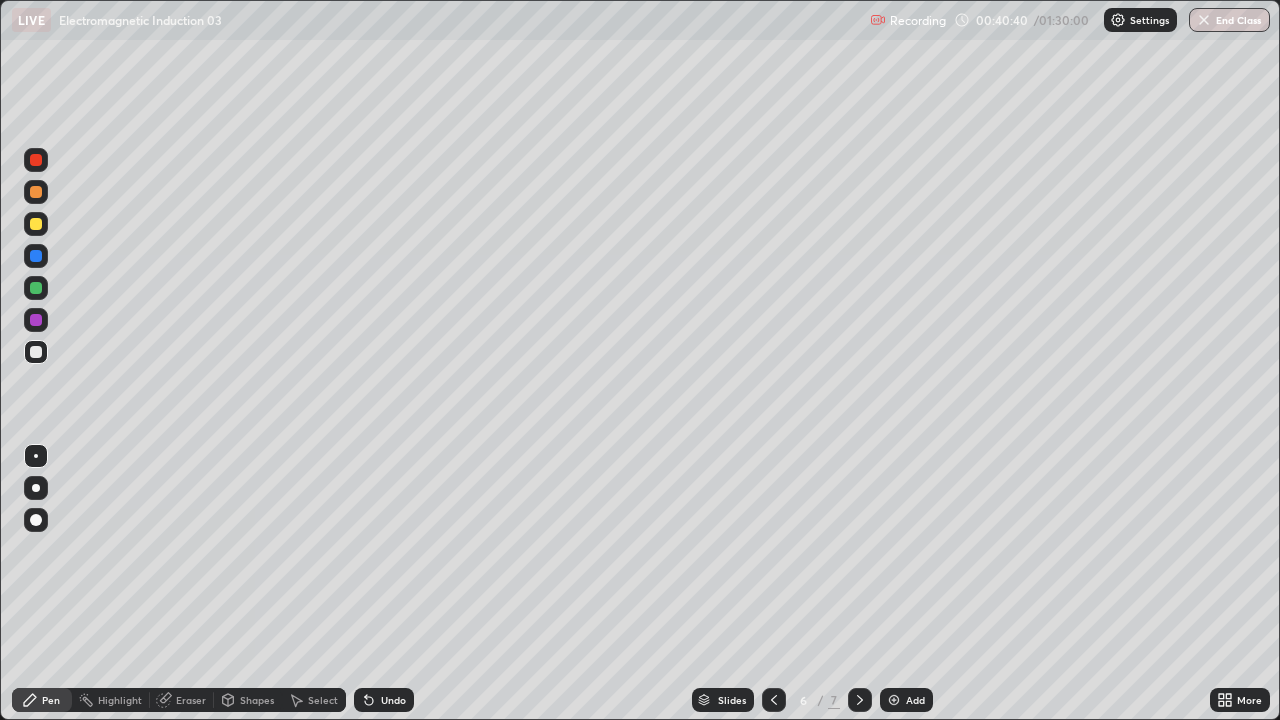 click 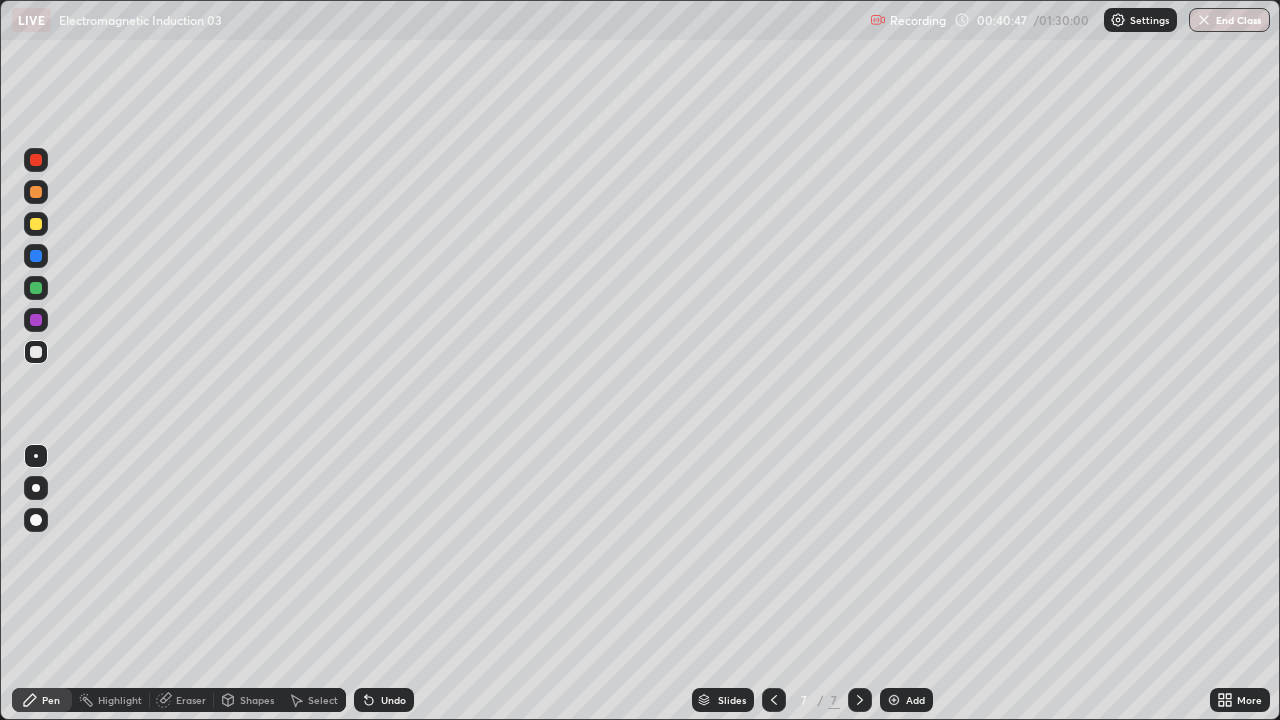 click on "Add" at bounding box center (915, 700) 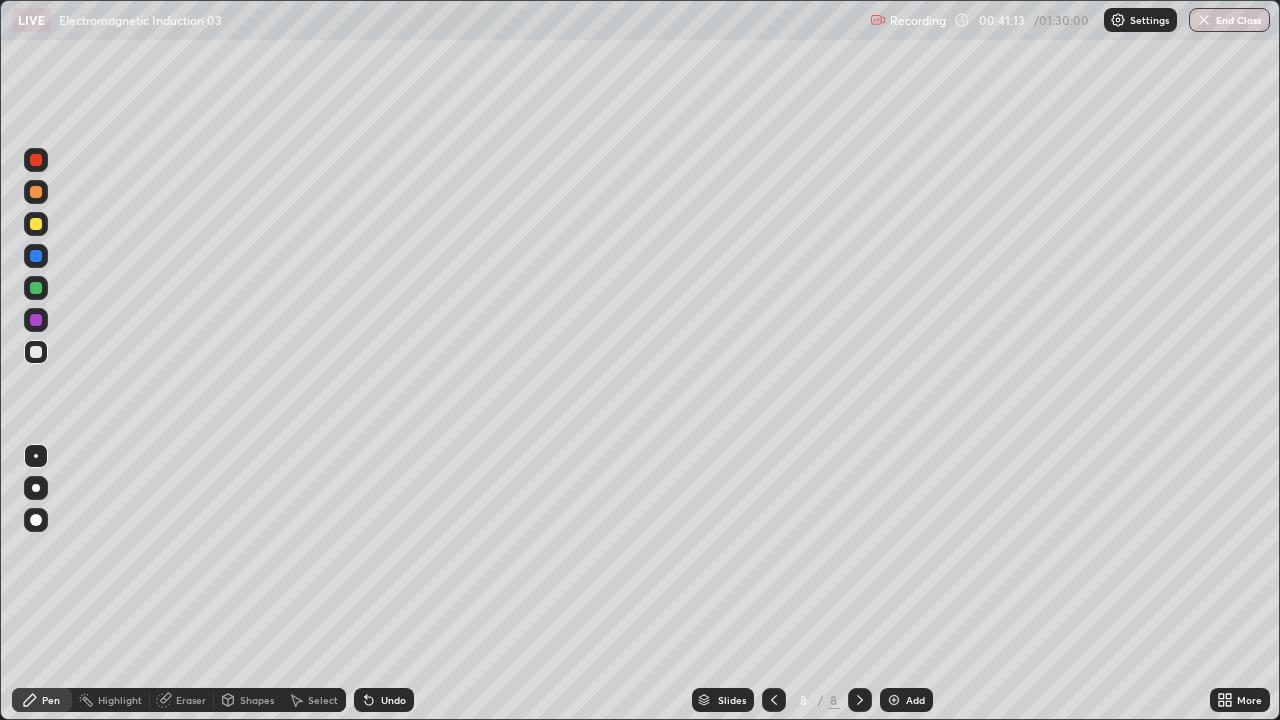 click at bounding box center [36, 224] 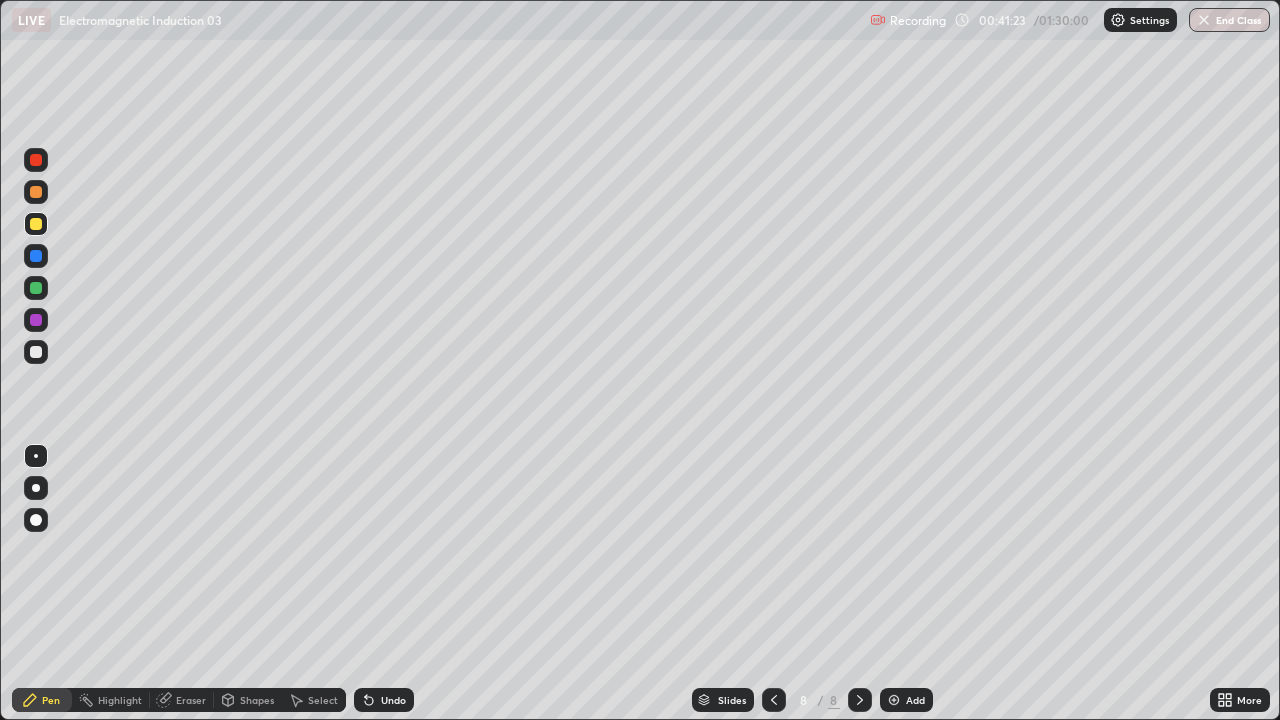 click at bounding box center (36, 352) 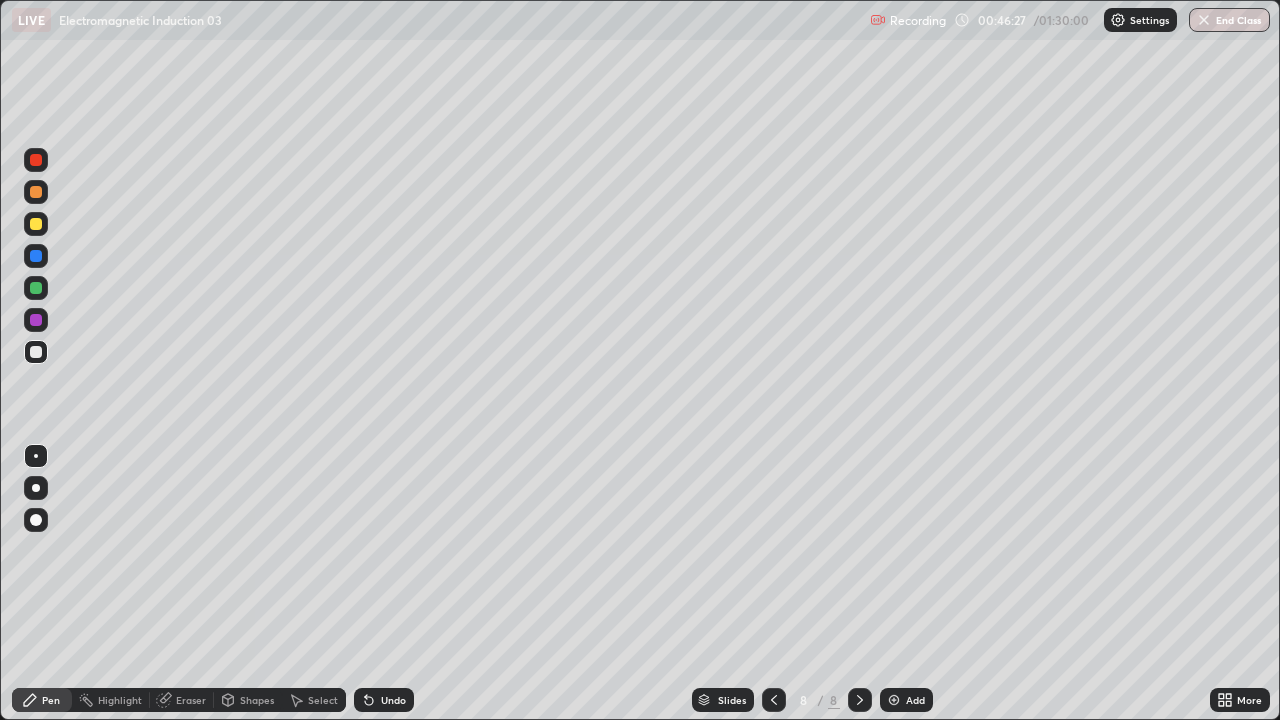 click on "Eraser" at bounding box center (191, 700) 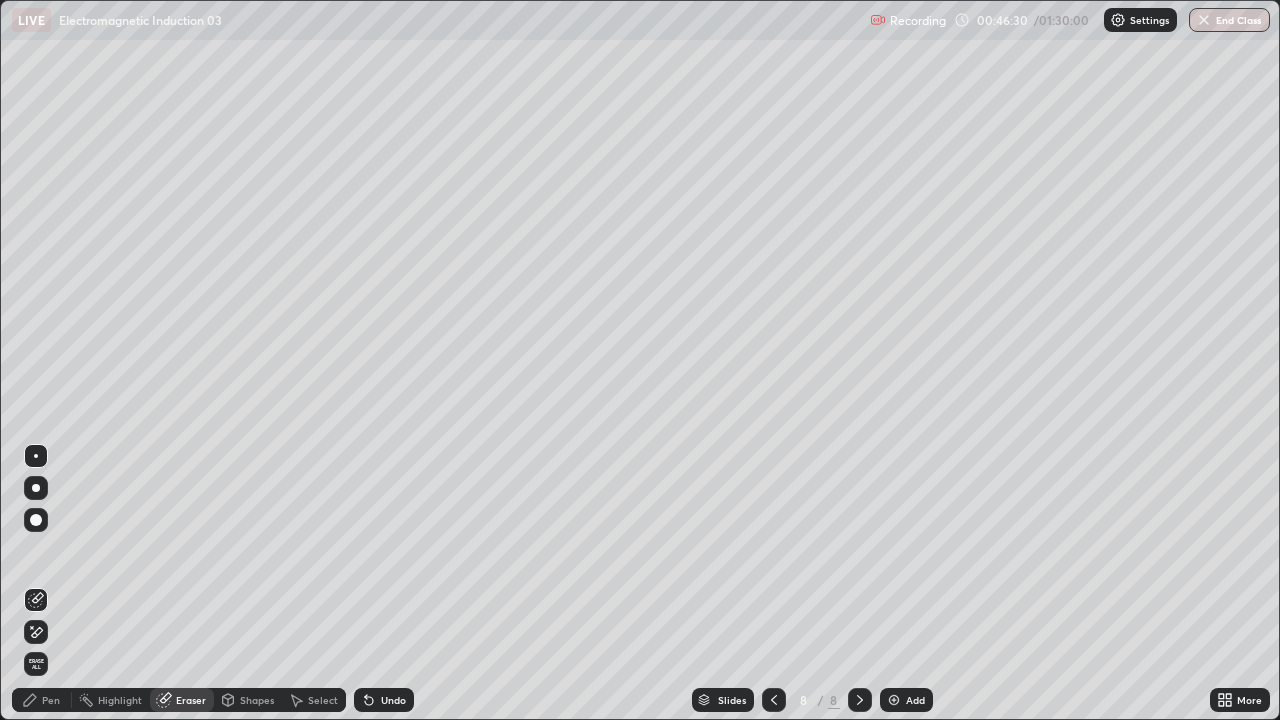 click on "Pen" at bounding box center (51, 700) 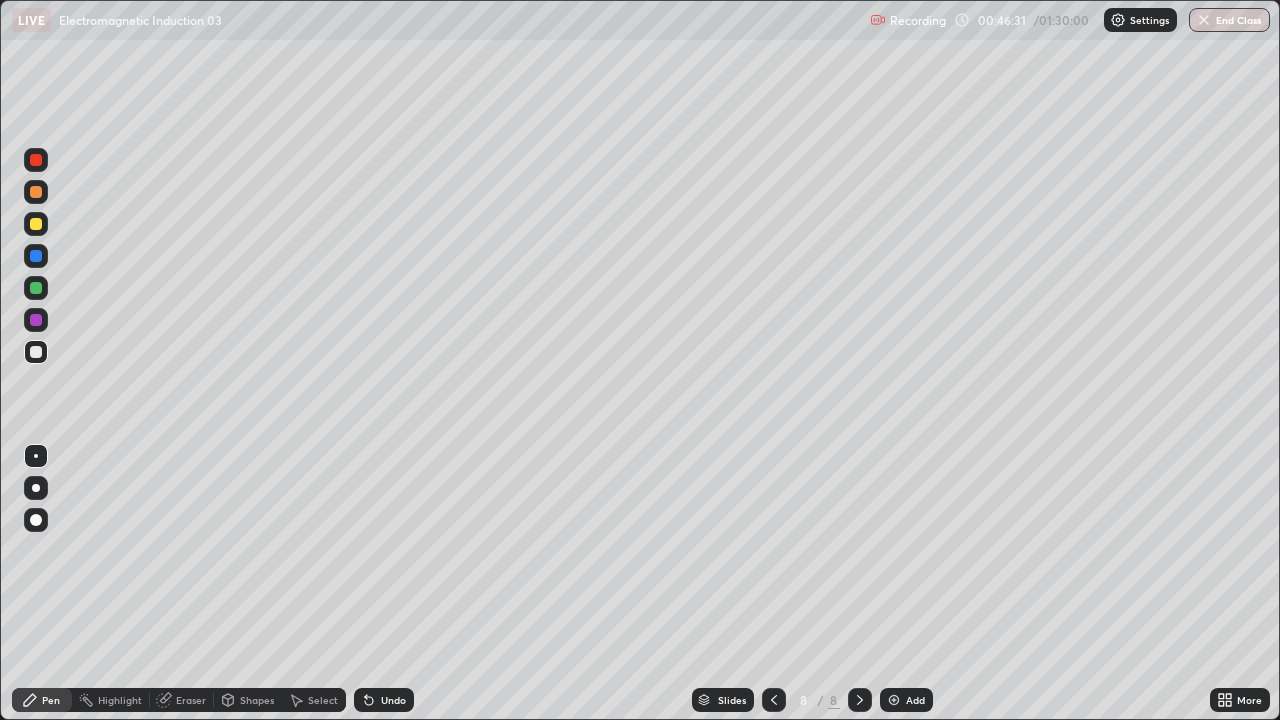 click at bounding box center [36, 224] 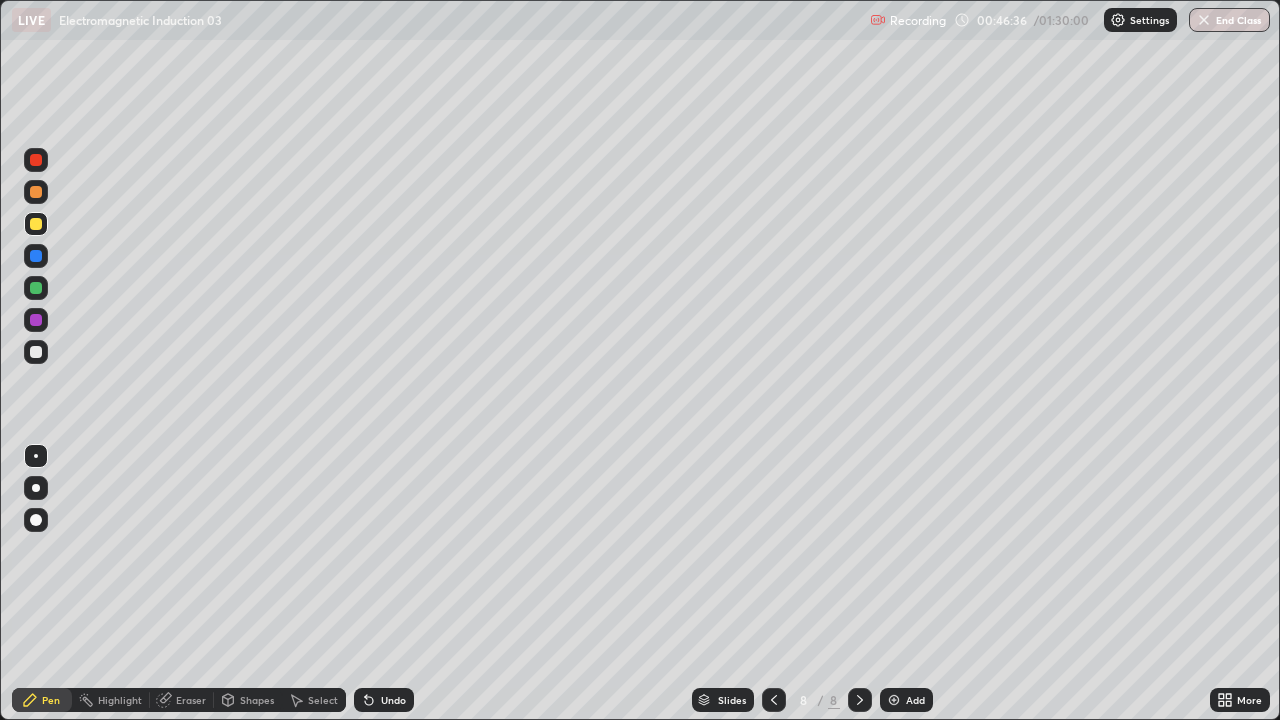 click at bounding box center (36, 352) 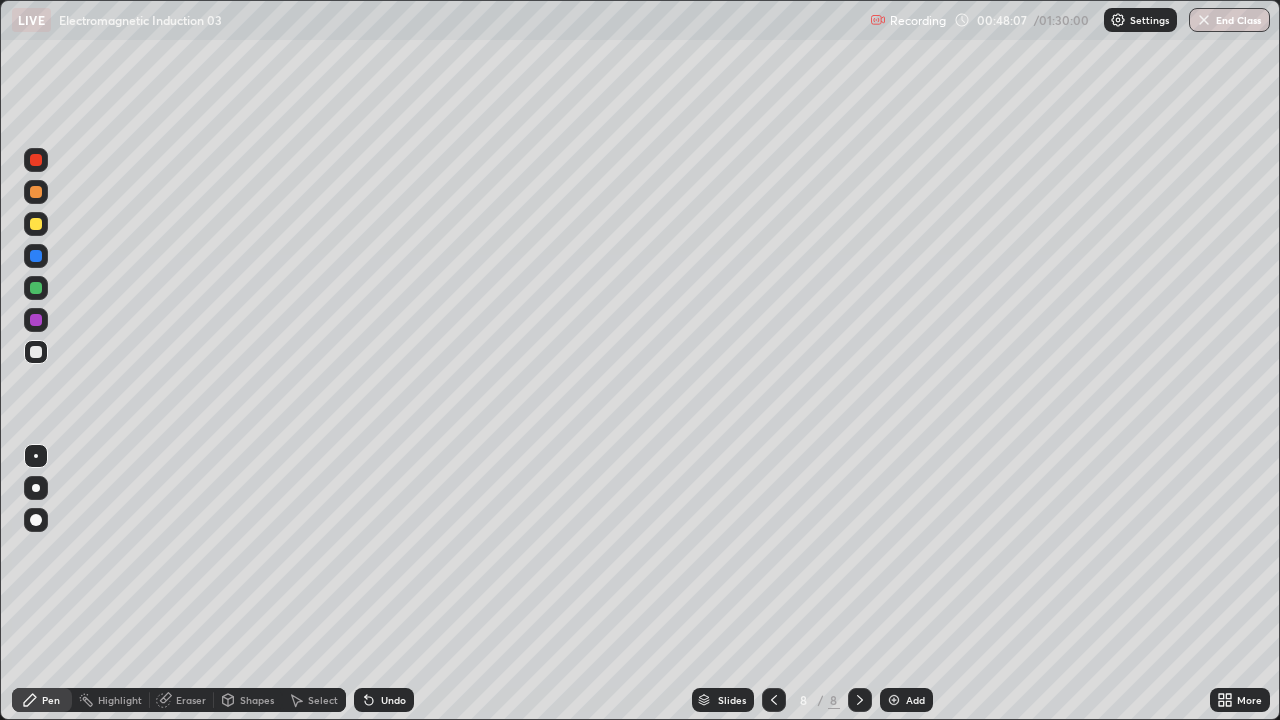click on "Add" at bounding box center (906, 700) 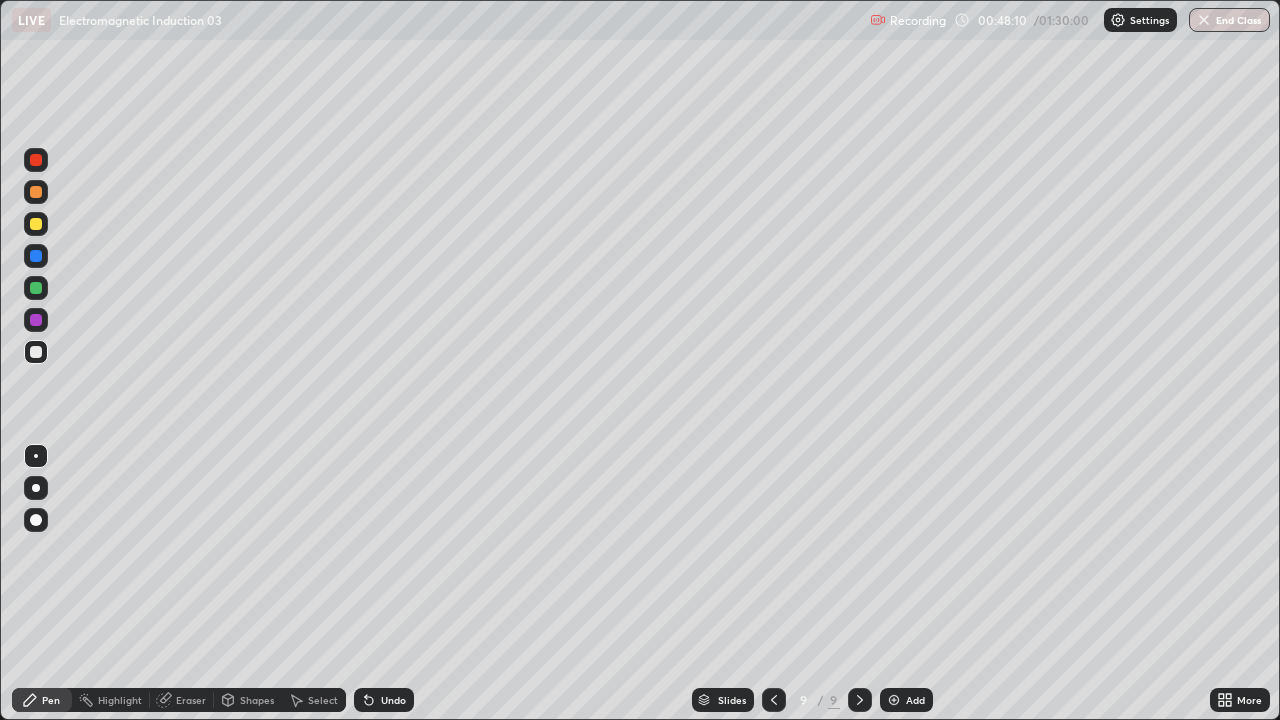 click at bounding box center (36, 224) 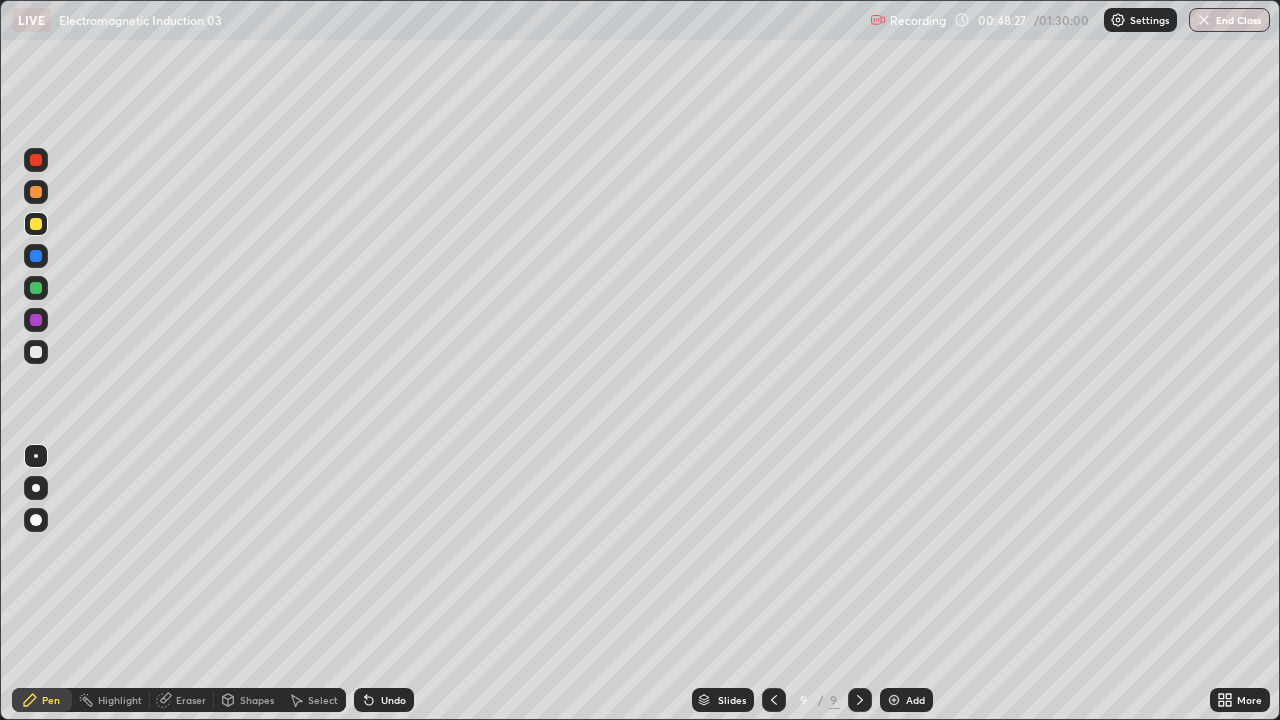 click at bounding box center (36, 352) 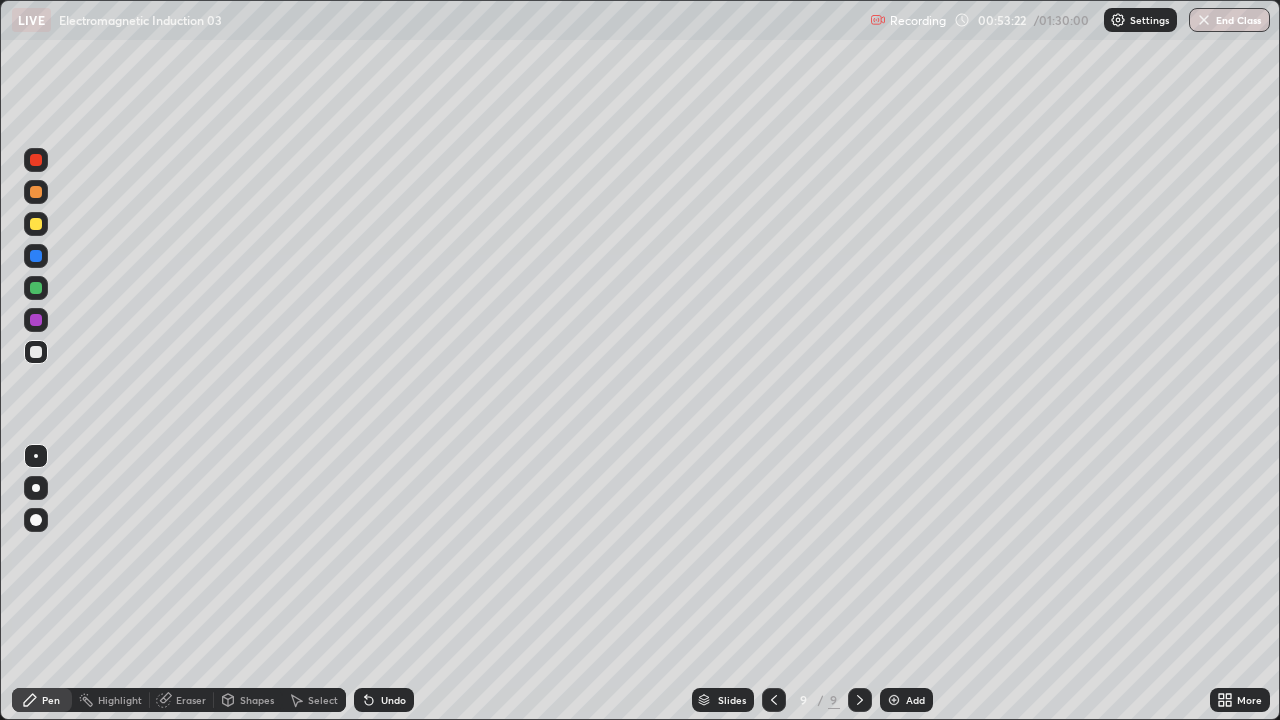 click on "Add" at bounding box center [915, 700] 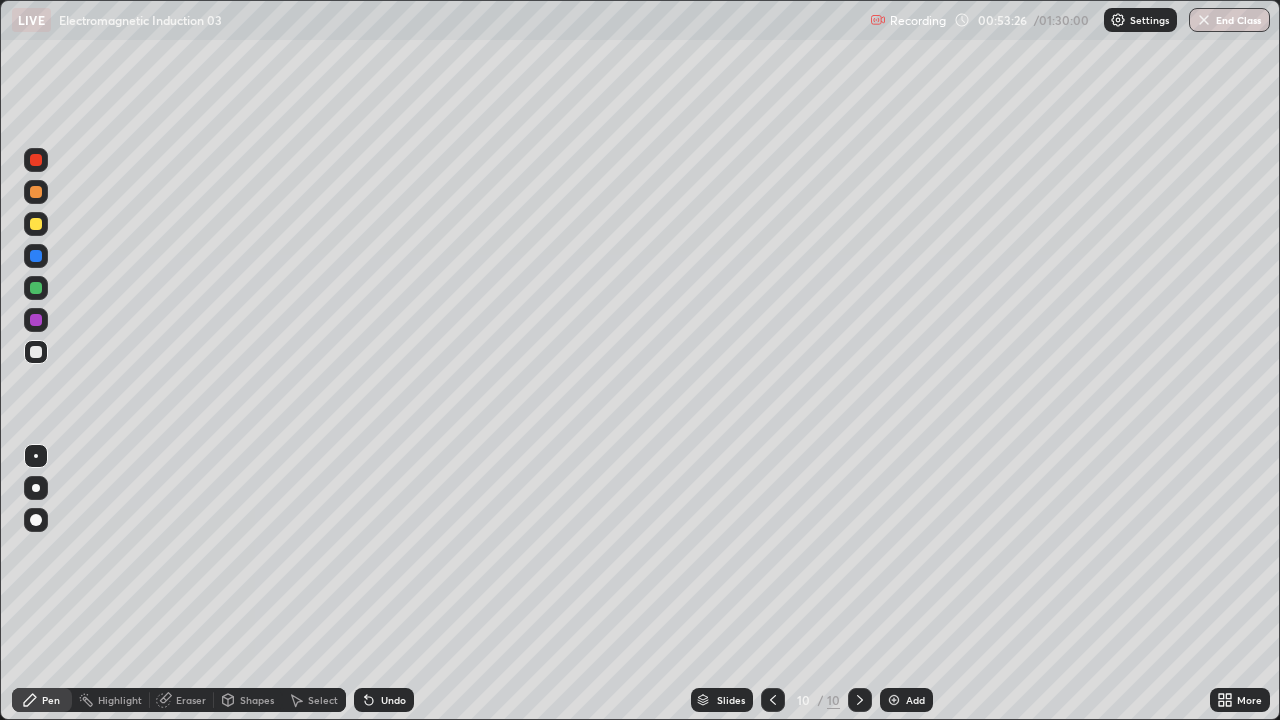 click at bounding box center (36, 224) 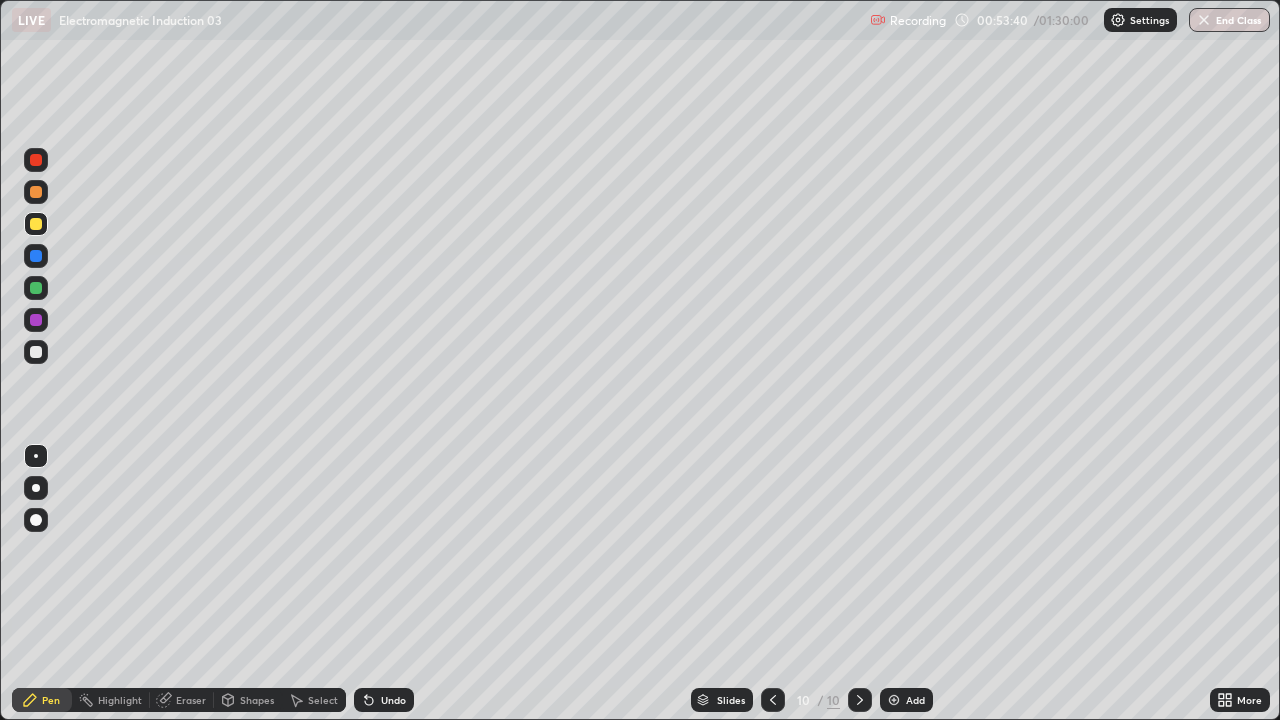 click at bounding box center (36, 352) 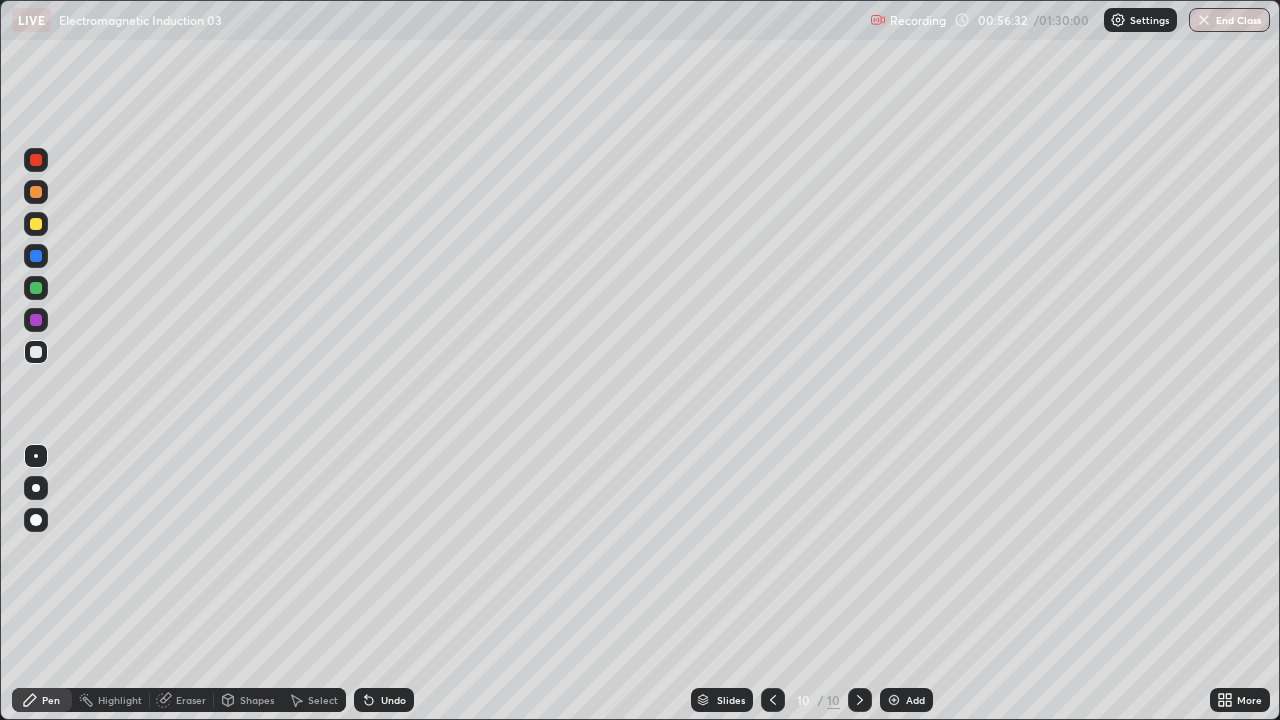 click on "Add" at bounding box center (906, 700) 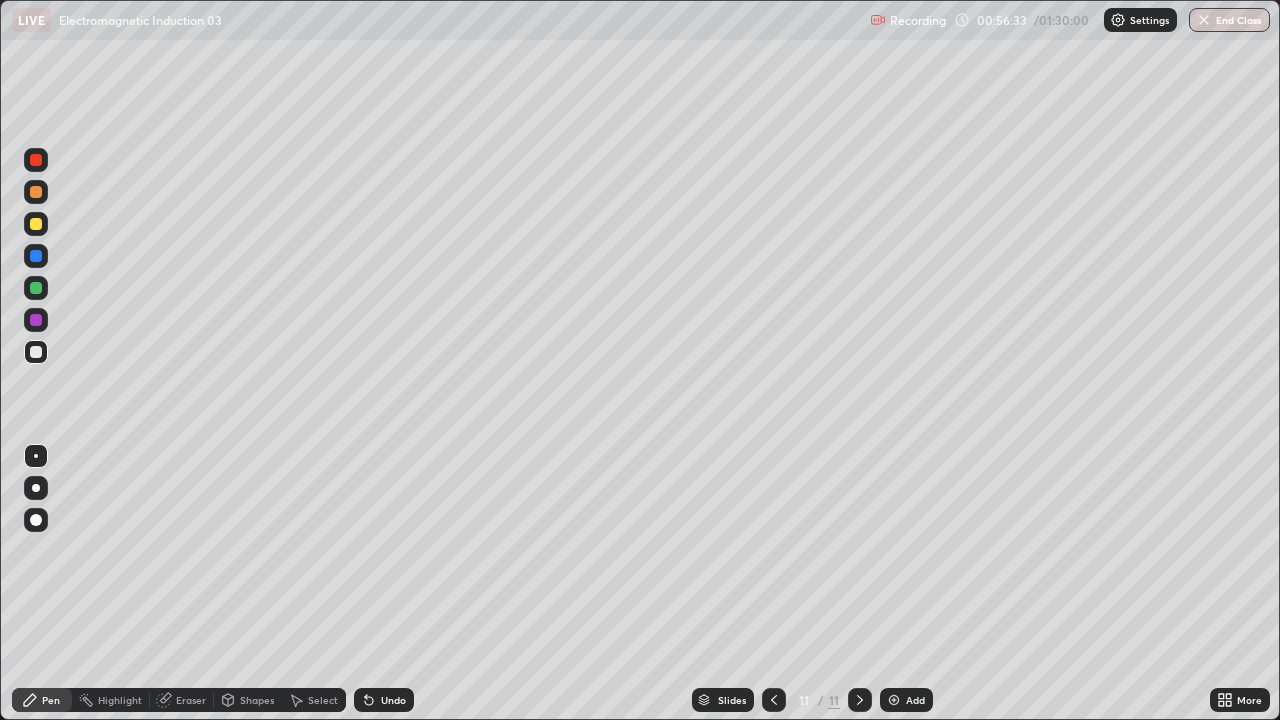 click at bounding box center [36, 224] 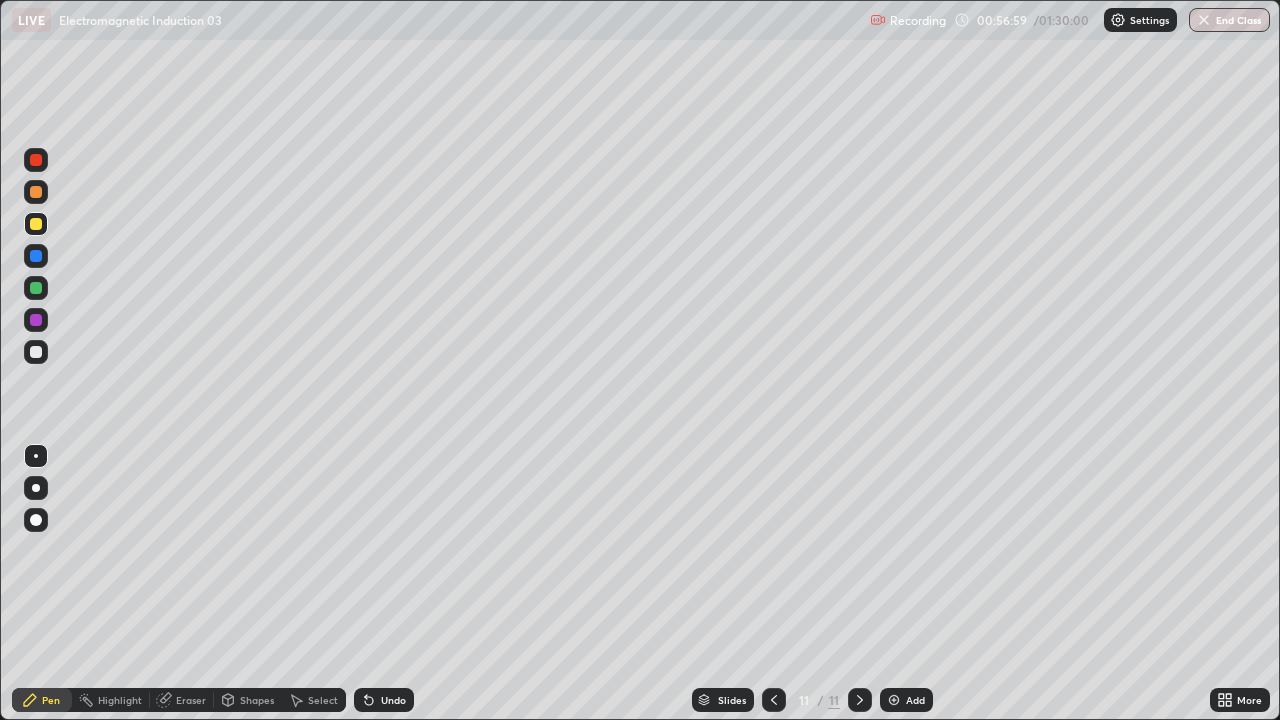 click on "Undo" at bounding box center [393, 700] 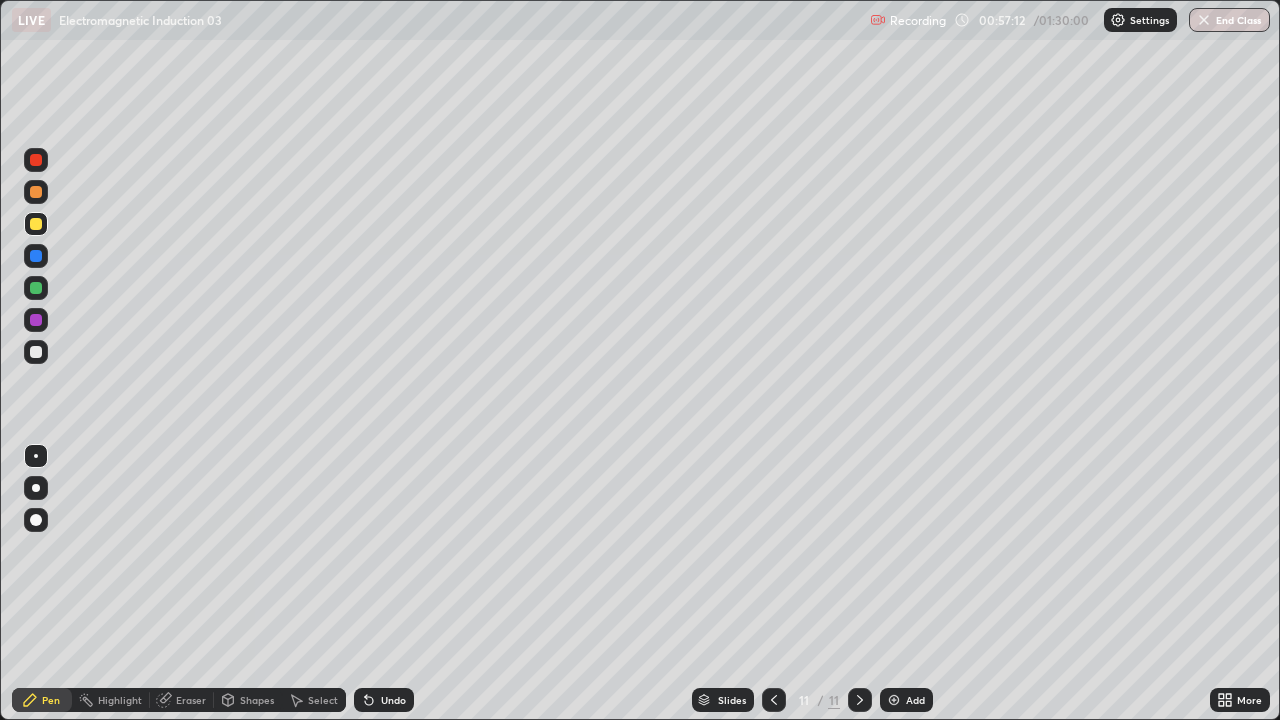 click at bounding box center (36, 352) 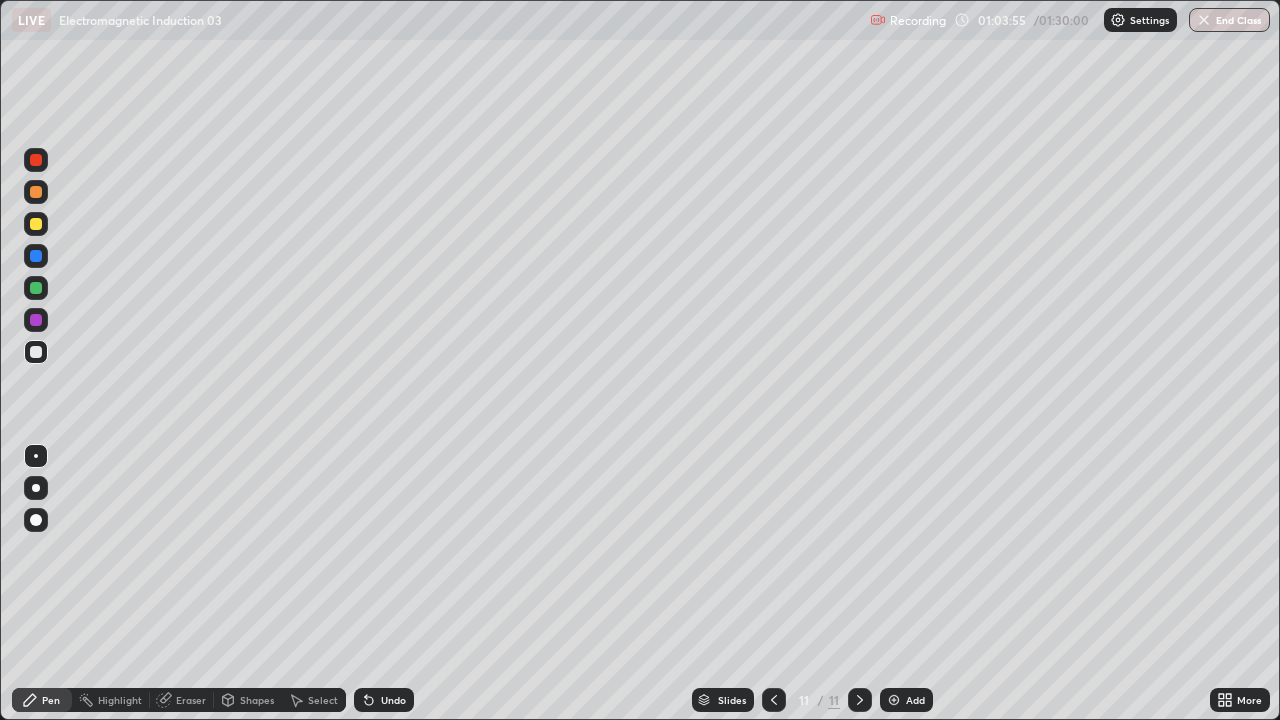 click on "Add" at bounding box center [915, 700] 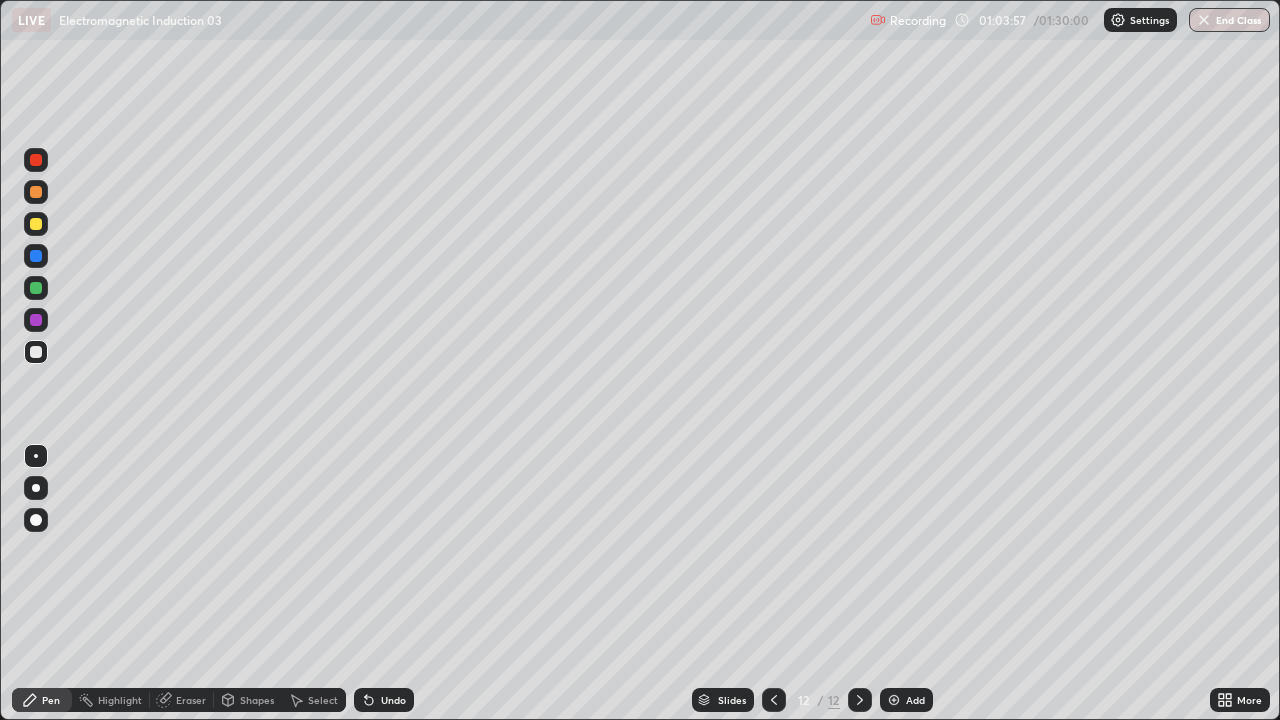 click at bounding box center [36, 224] 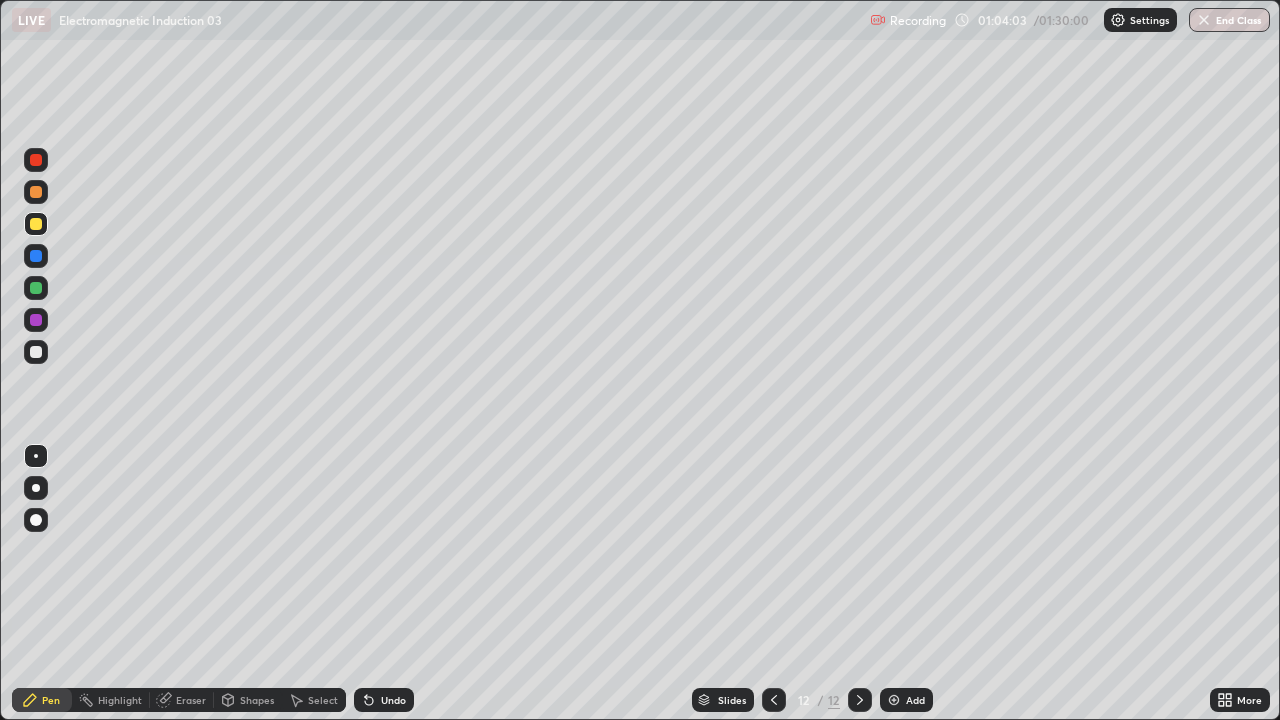 click at bounding box center [36, 352] 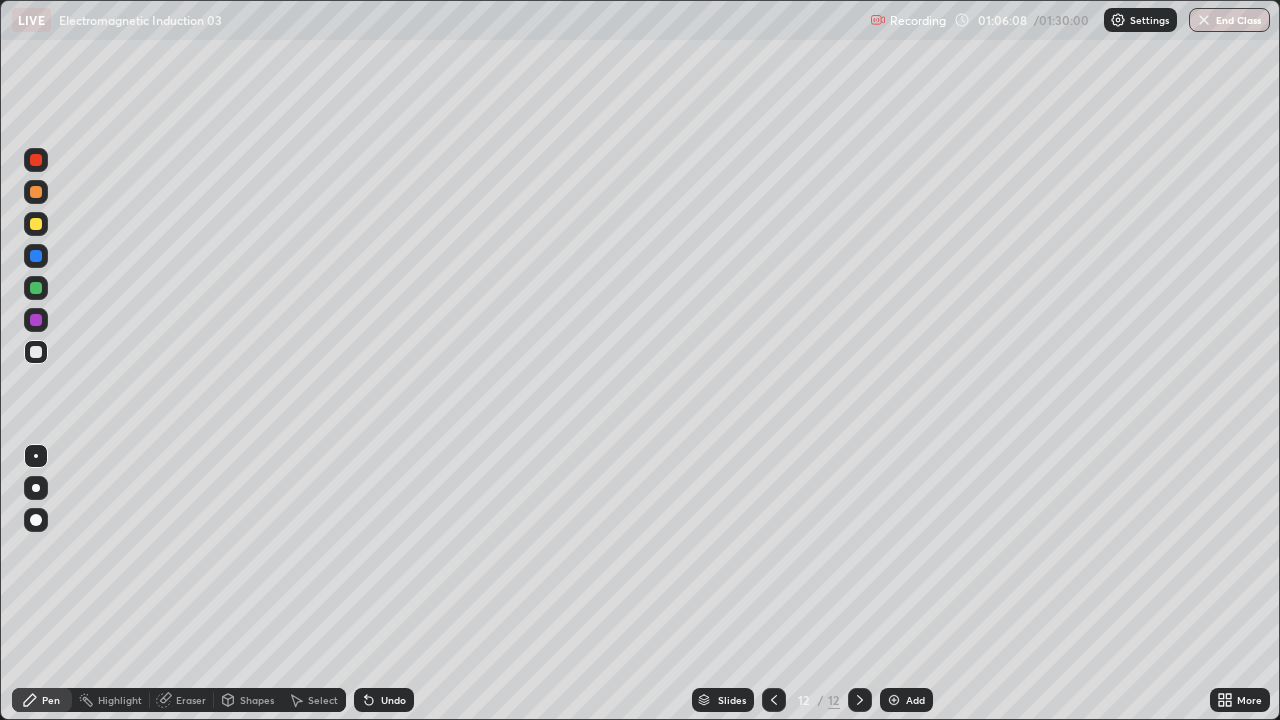 click on "Add" at bounding box center (915, 700) 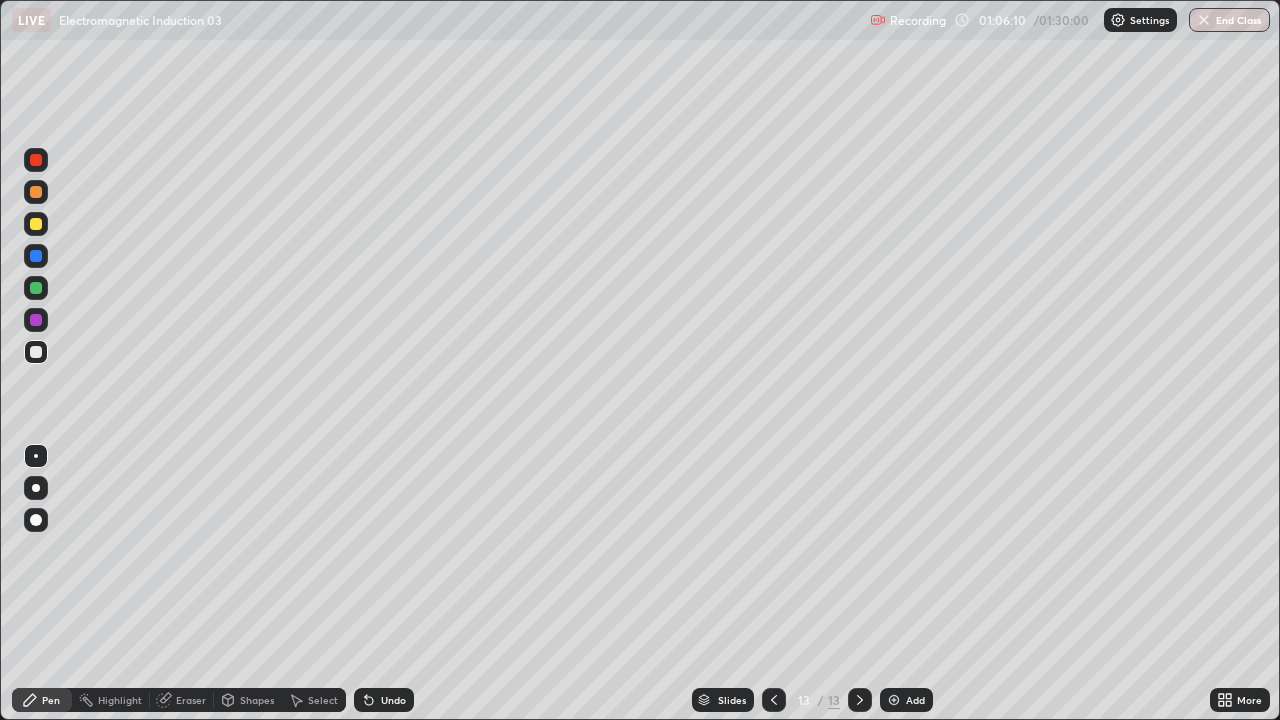 click at bounding box center [36, 224] 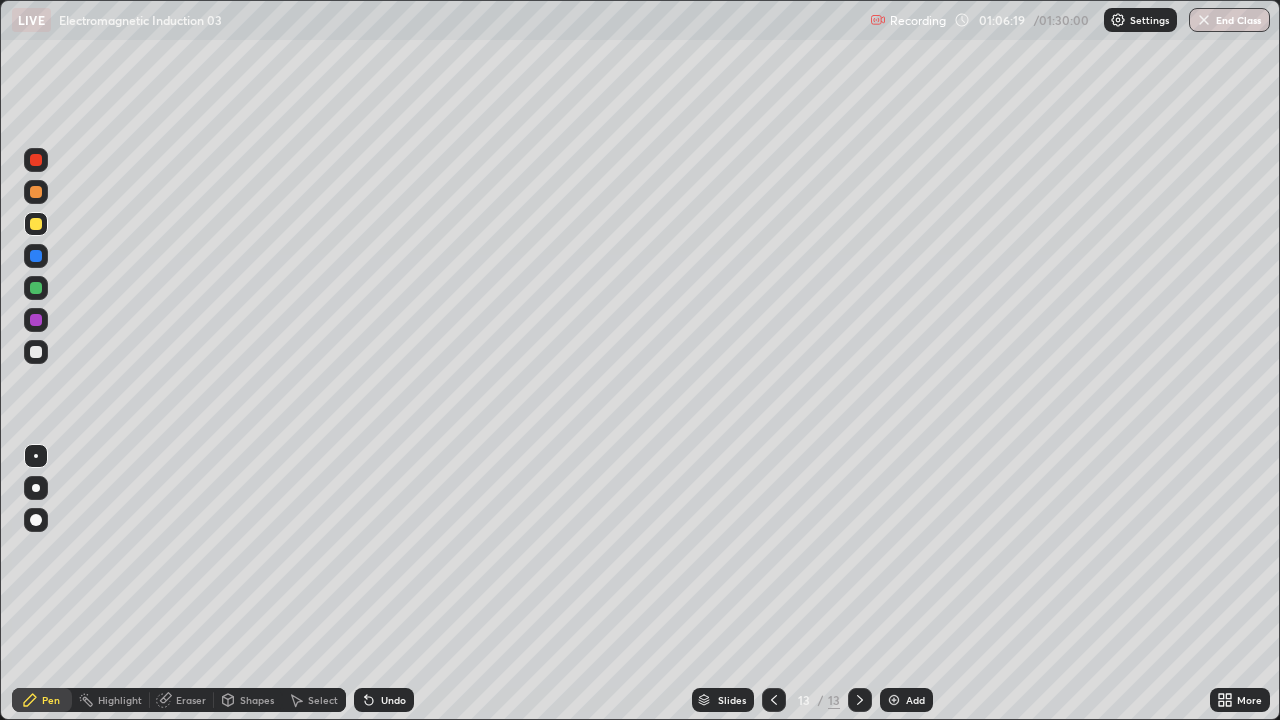 click at bounding box center [36, 352] 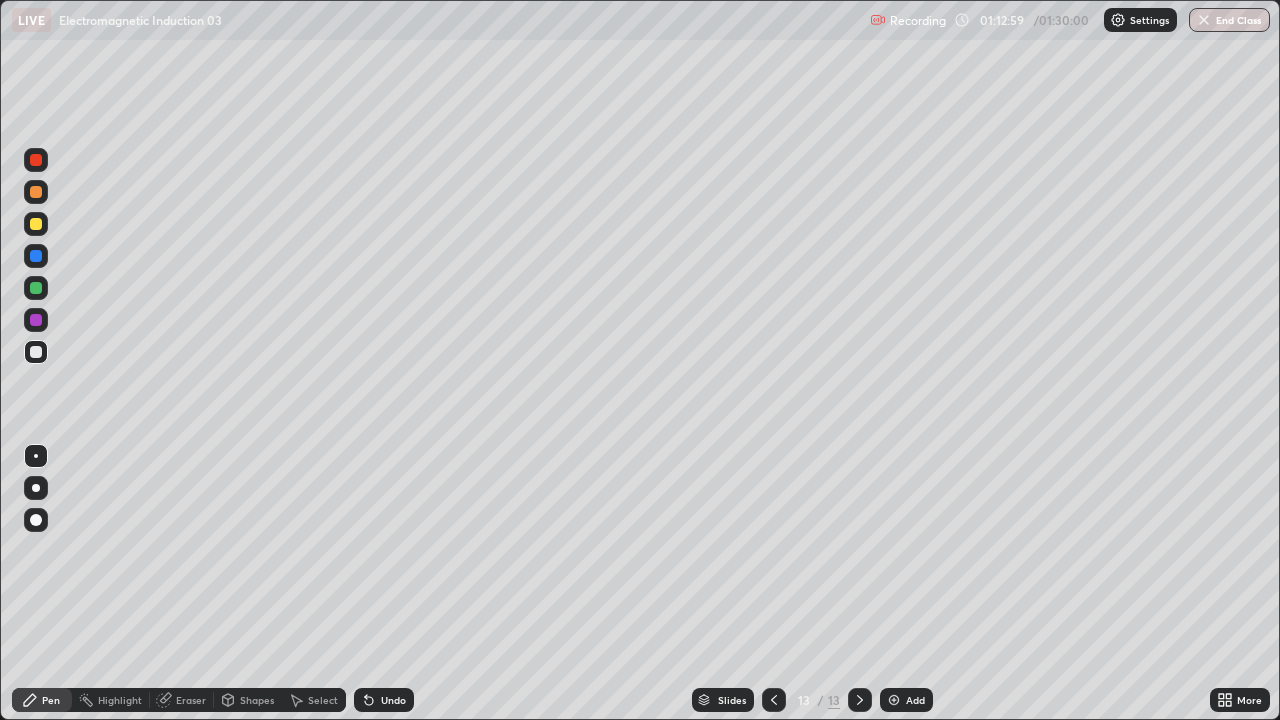 click at bounding box center [894, 700] 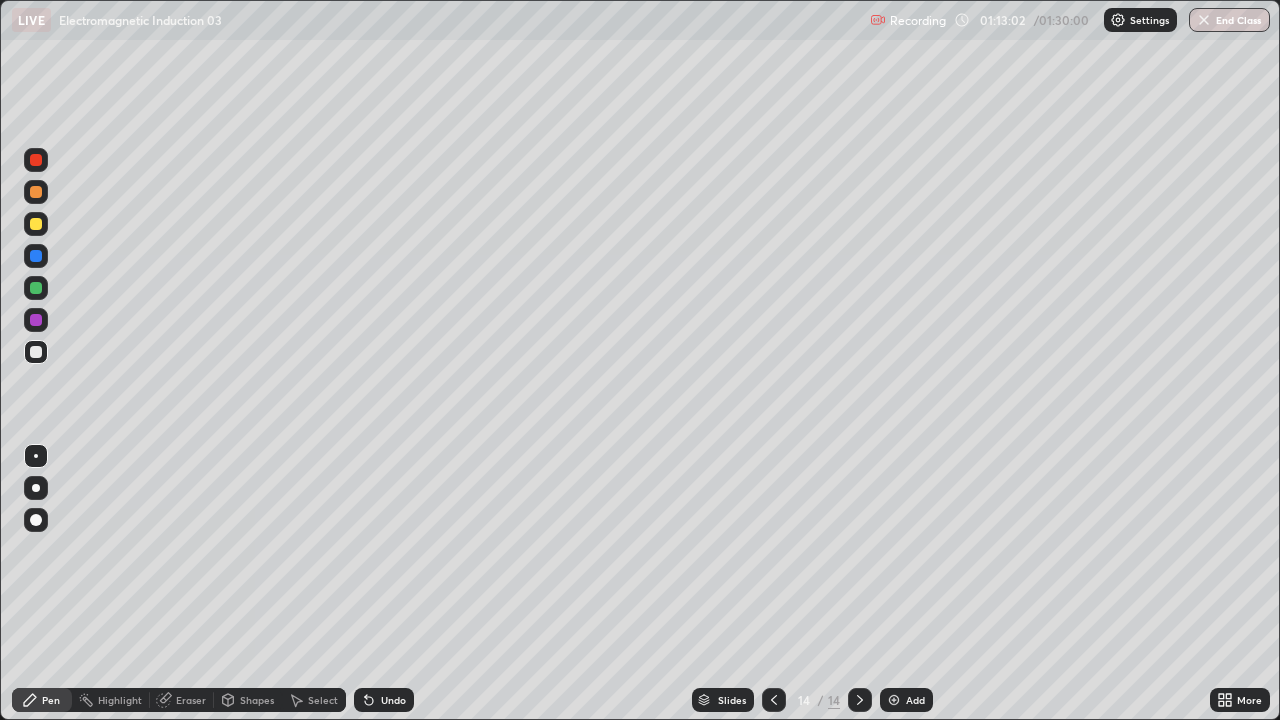 click at bounding box center [36, 224] 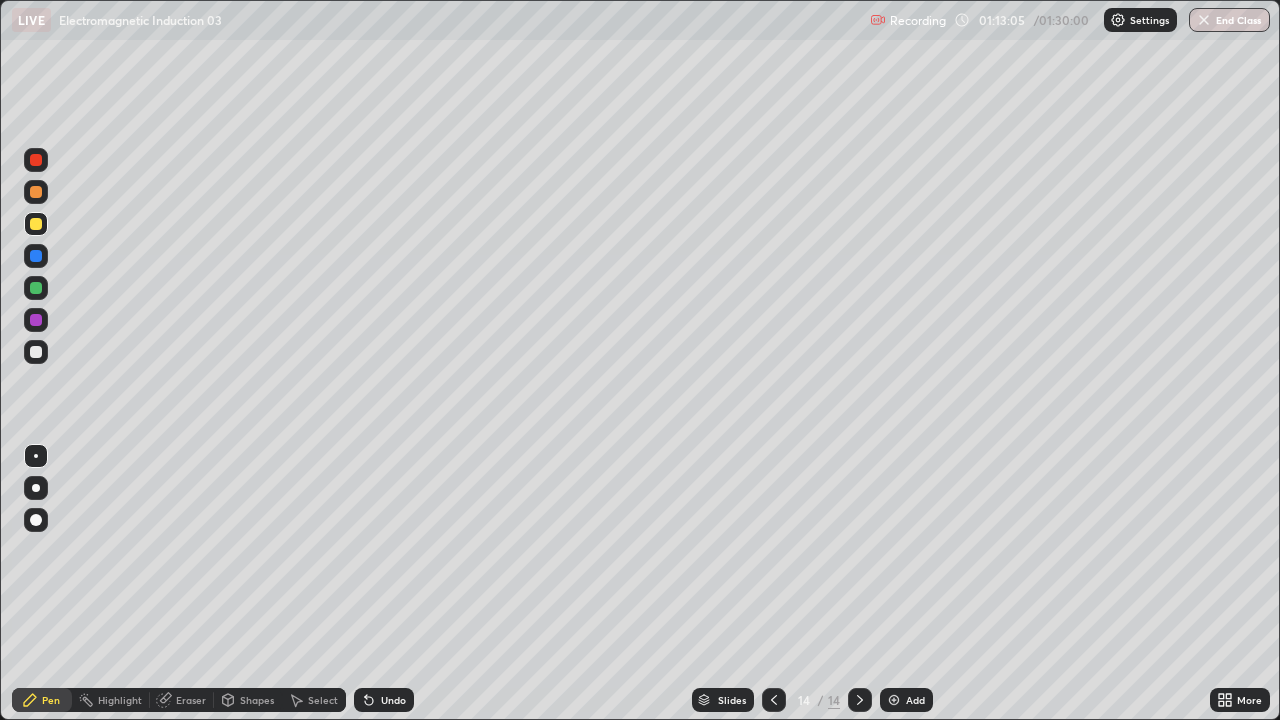 click at bounding box center [36, 352] 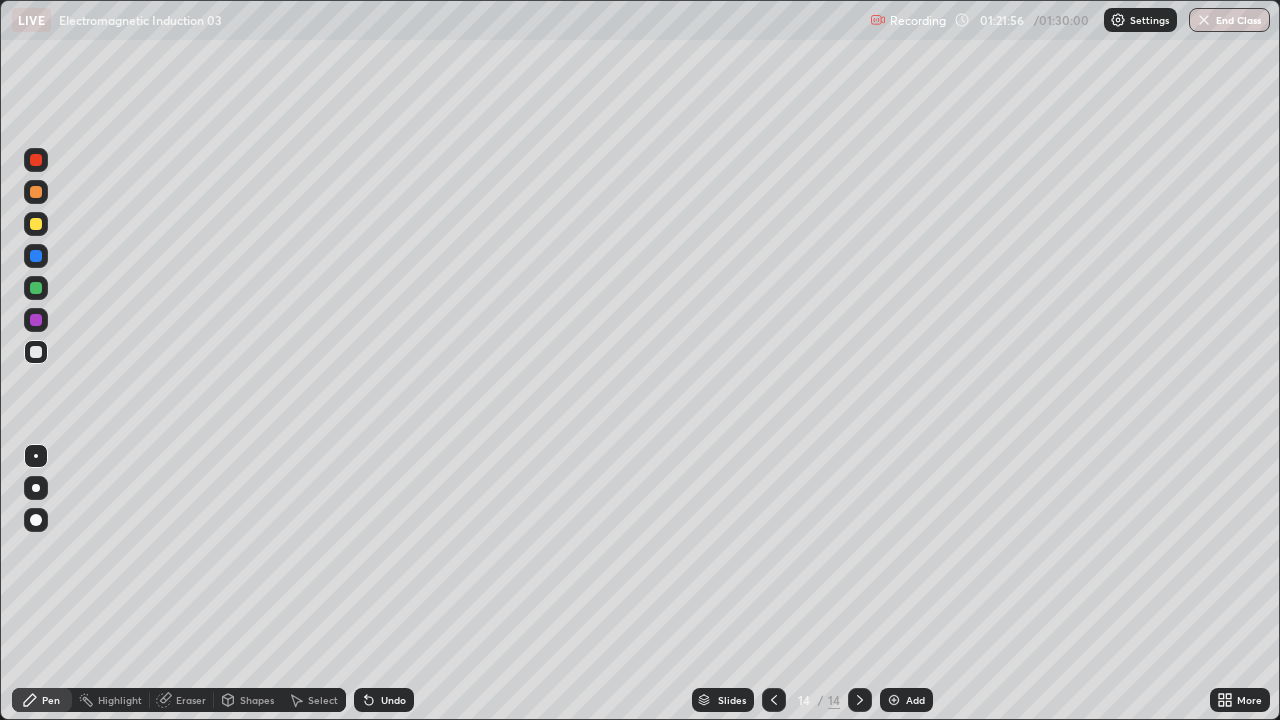 click on "End Class" at bounding box center [1229, 20] 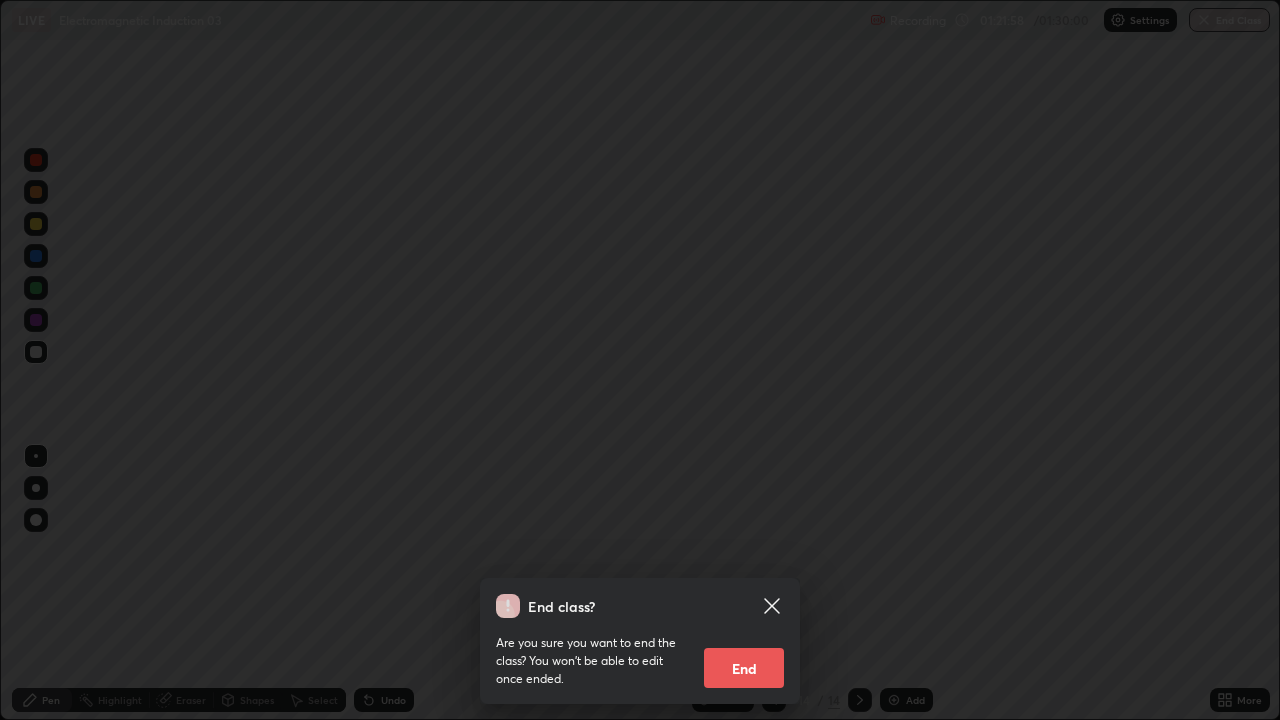 click on "End" at bounding box center [744, 668] 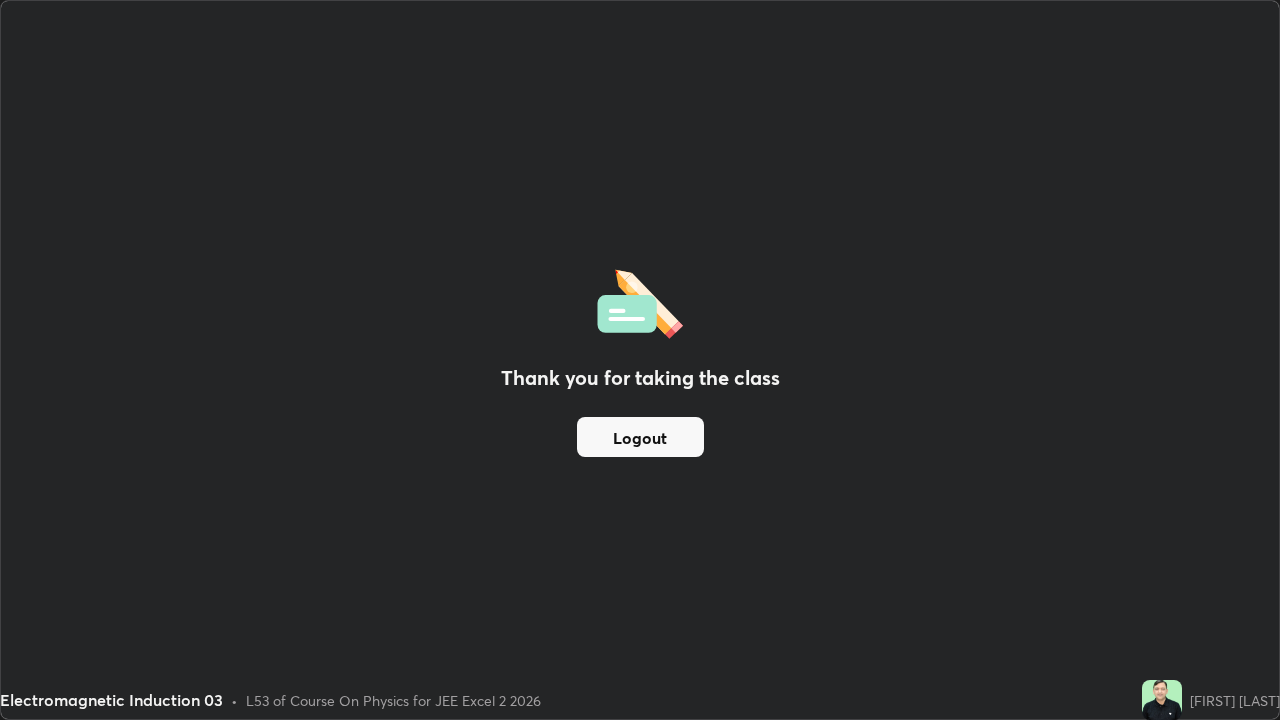 click on "Logout" at bounding box center (640, 437) 